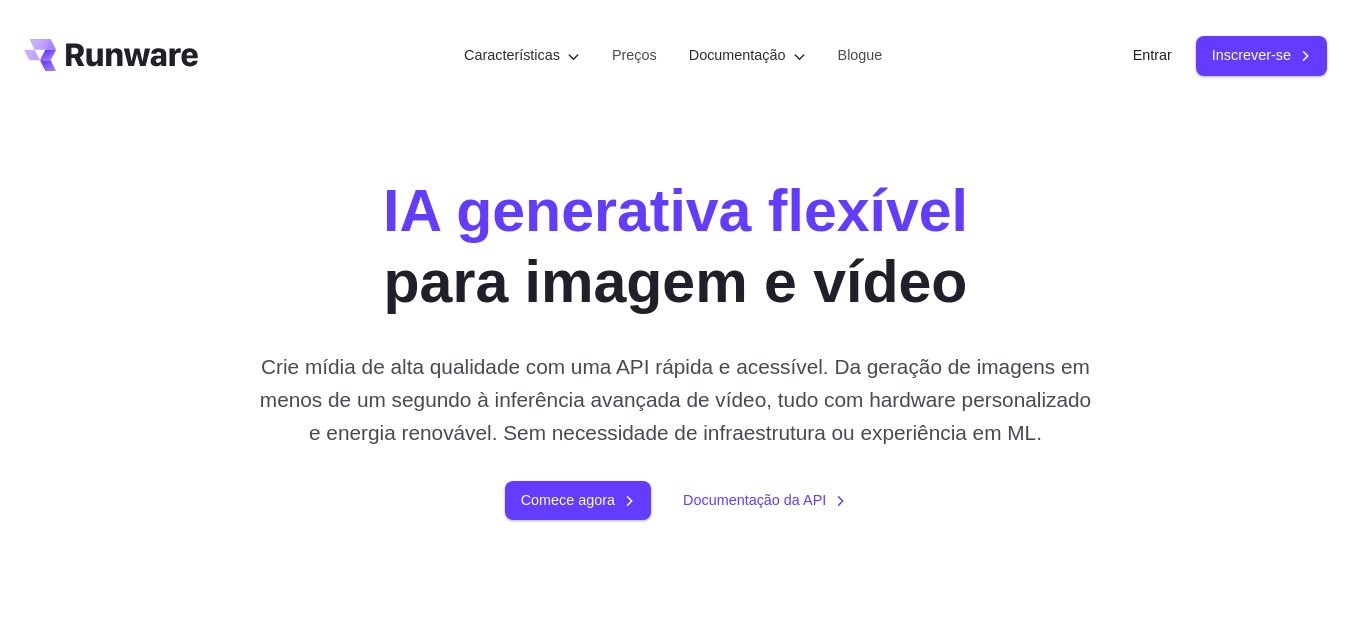 scroll, scrollTop: 0, scrollLeft: 0, axis: both 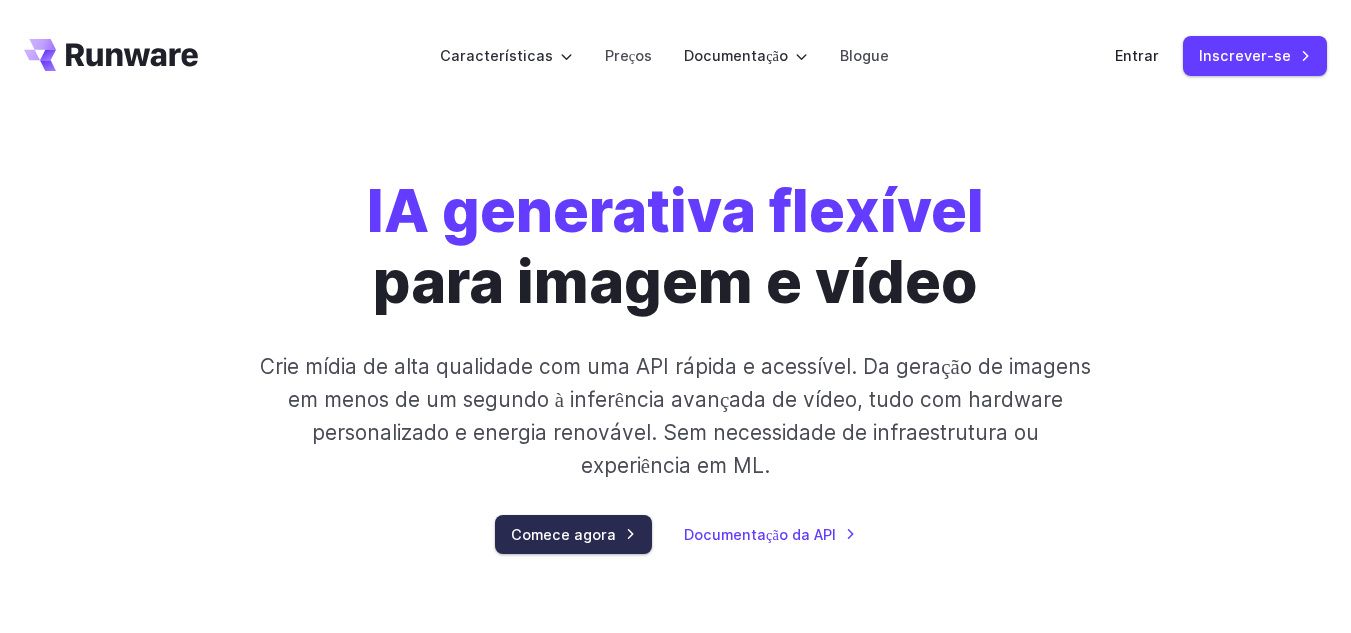 click on "Comece agora" at bounding box center (563, 534) 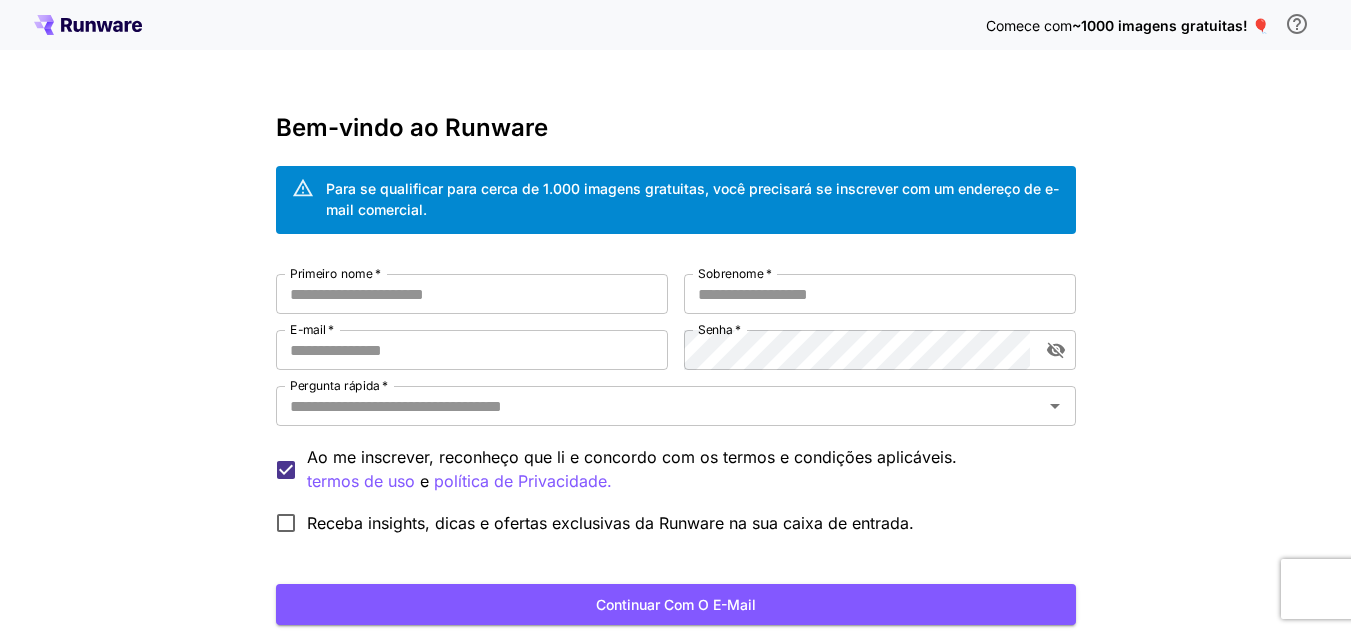 scroll, scrollTop: 0, scrollLeft: 0, axis: both 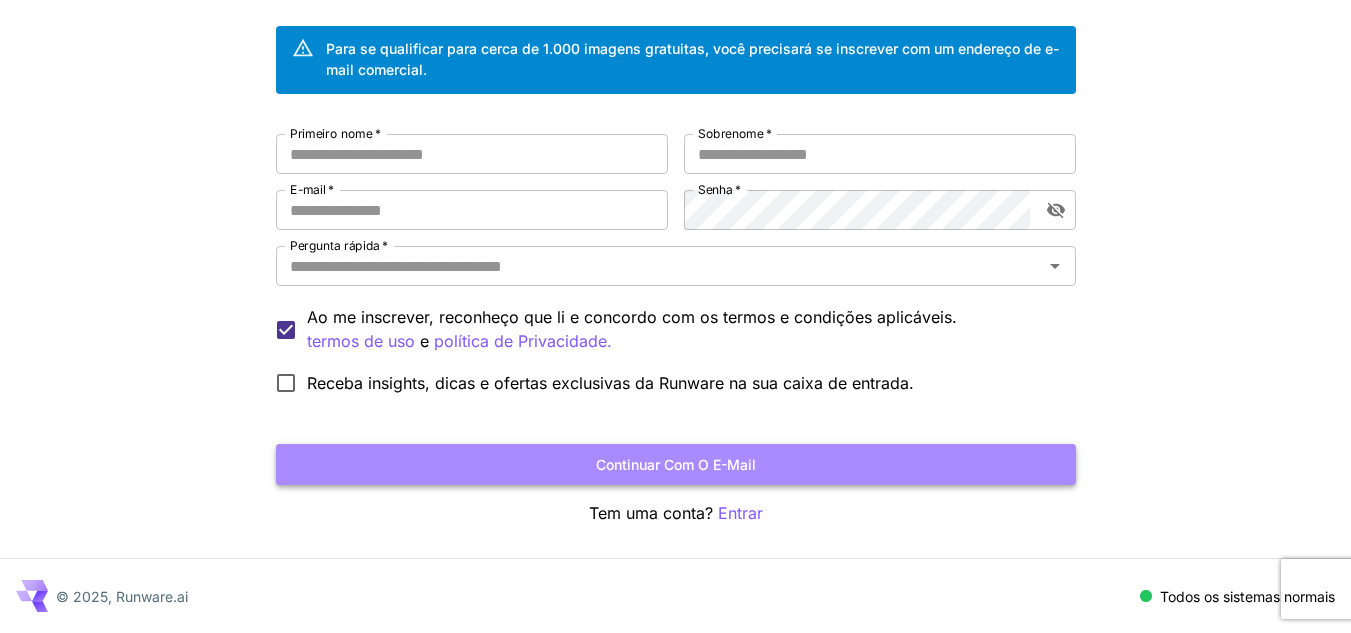 click on "Continuar com o e-mail" at bounding box center [676, 464] 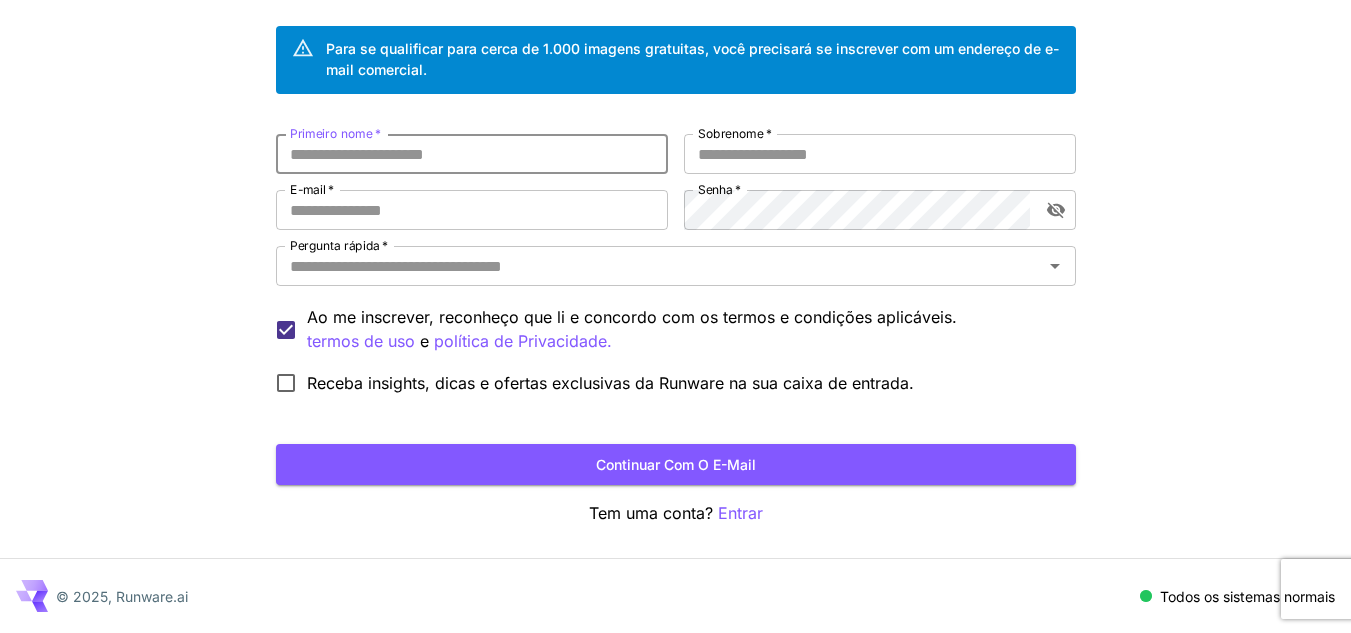 click on "Primeiro nome    *" at bounding box center (472, 154) 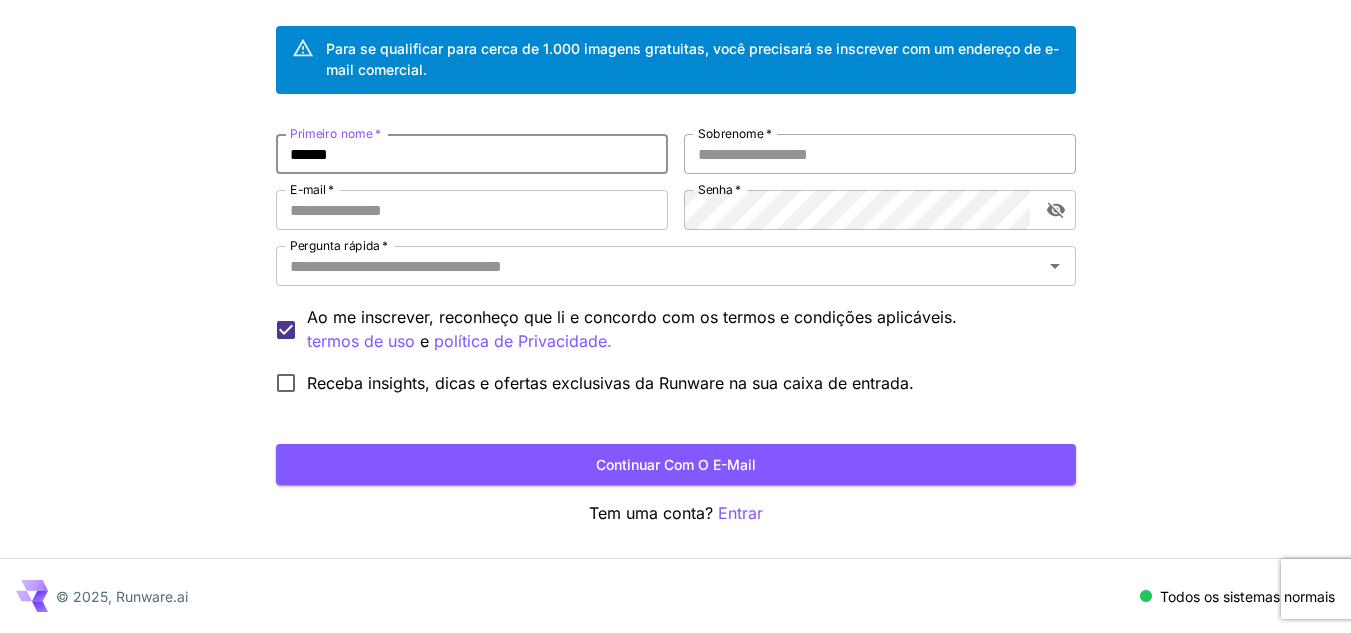 type on "*****" 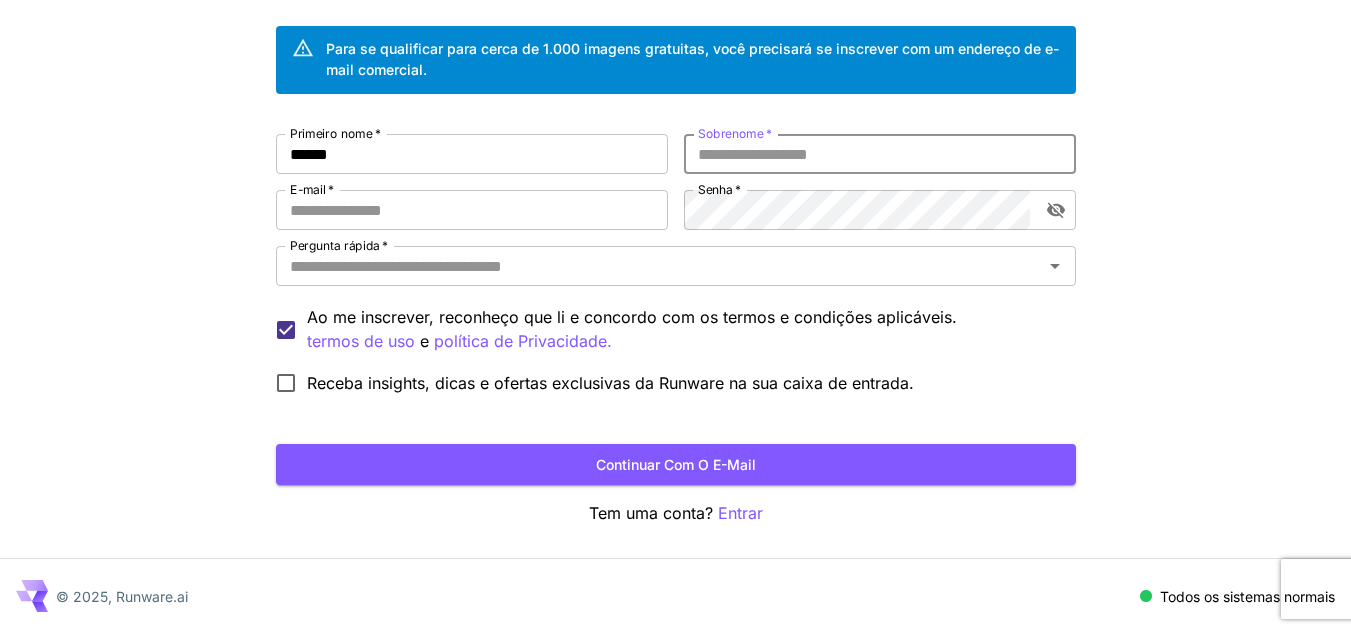 click on "Sobrenome    *" at bounding box center [880, 154] 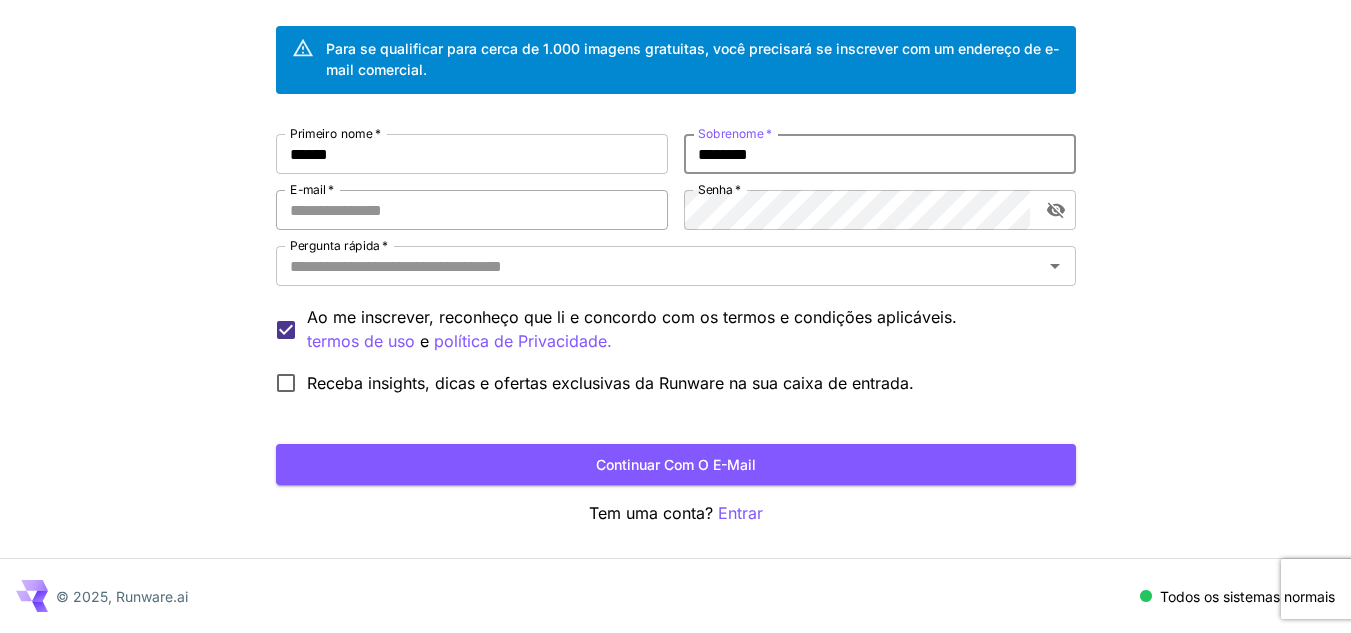 type on "********" 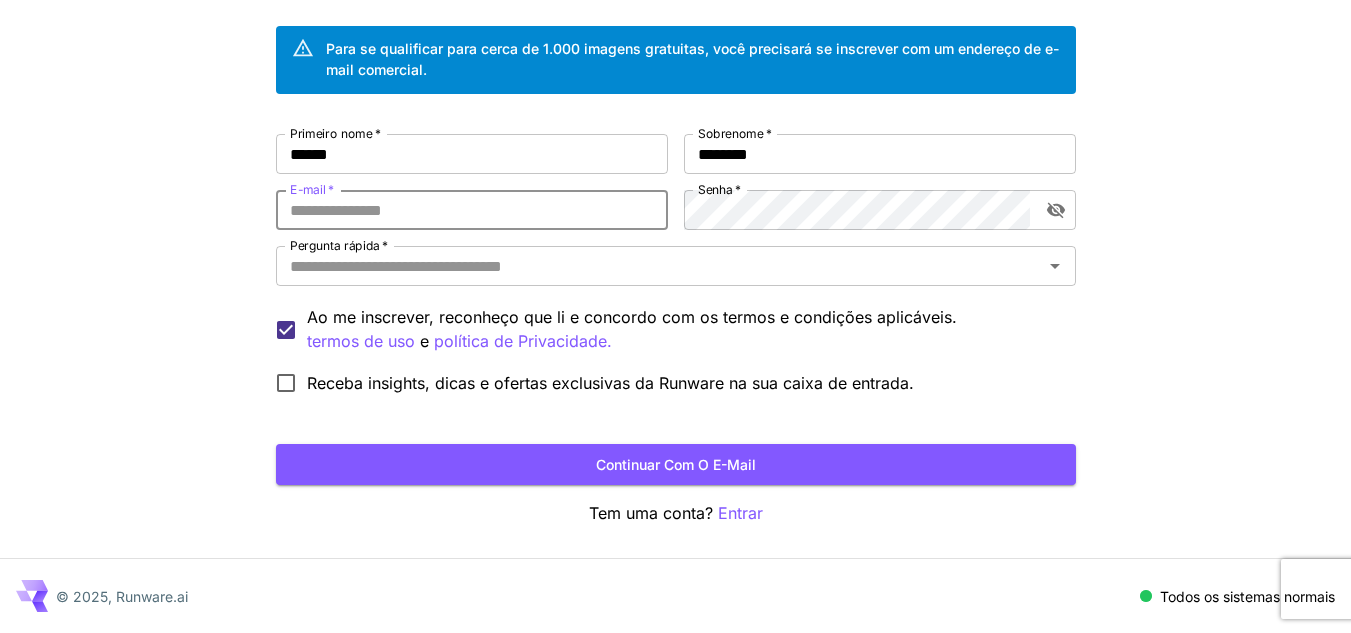 click on "E-mail    *" at bounding box center [472, 210] 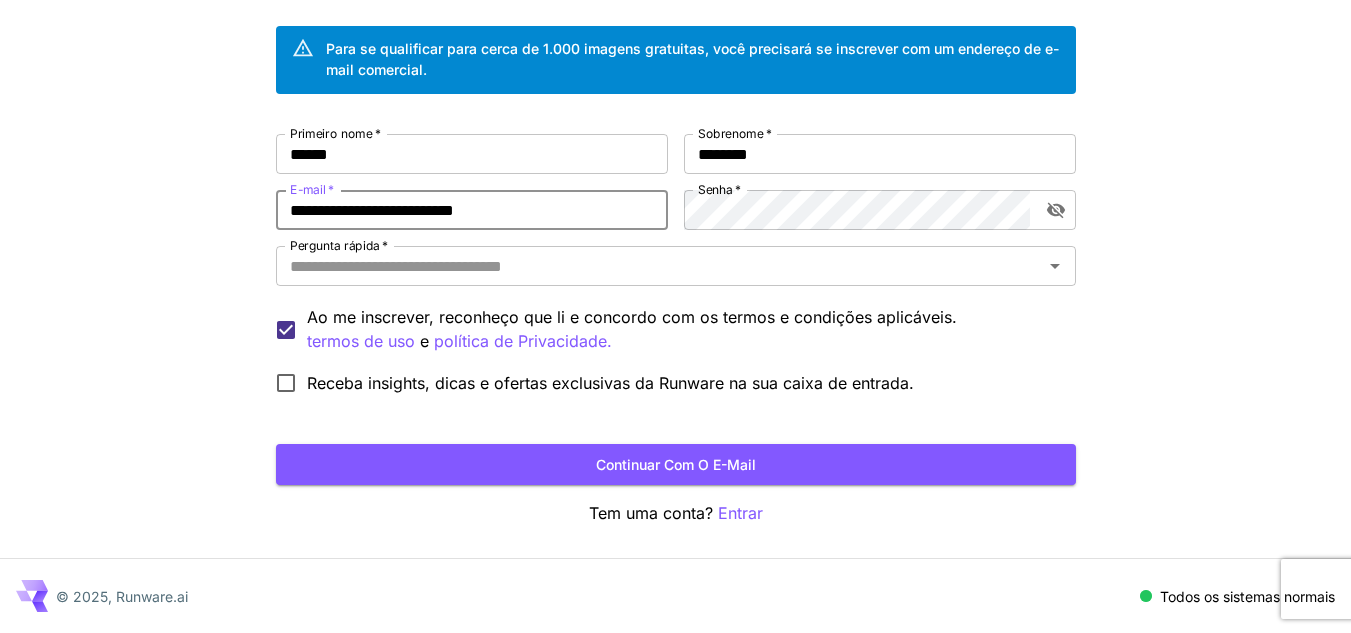type on "**********" 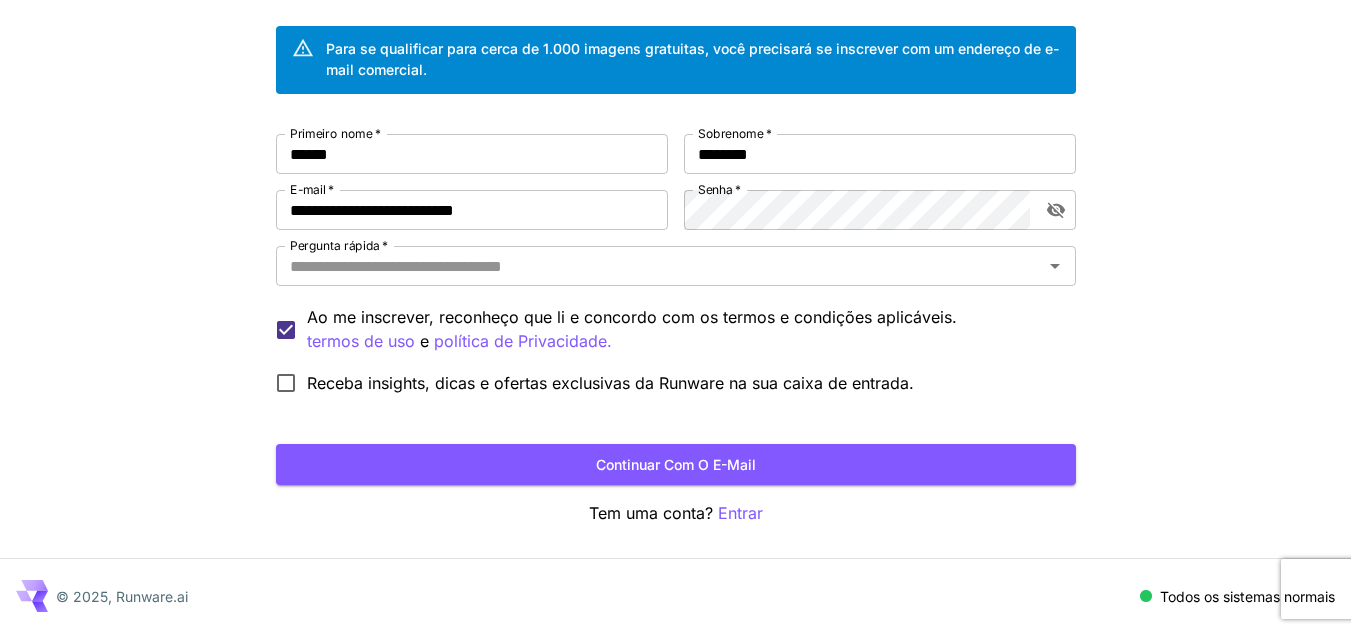 click on "Senha    *" at bounding box center (719, 189) 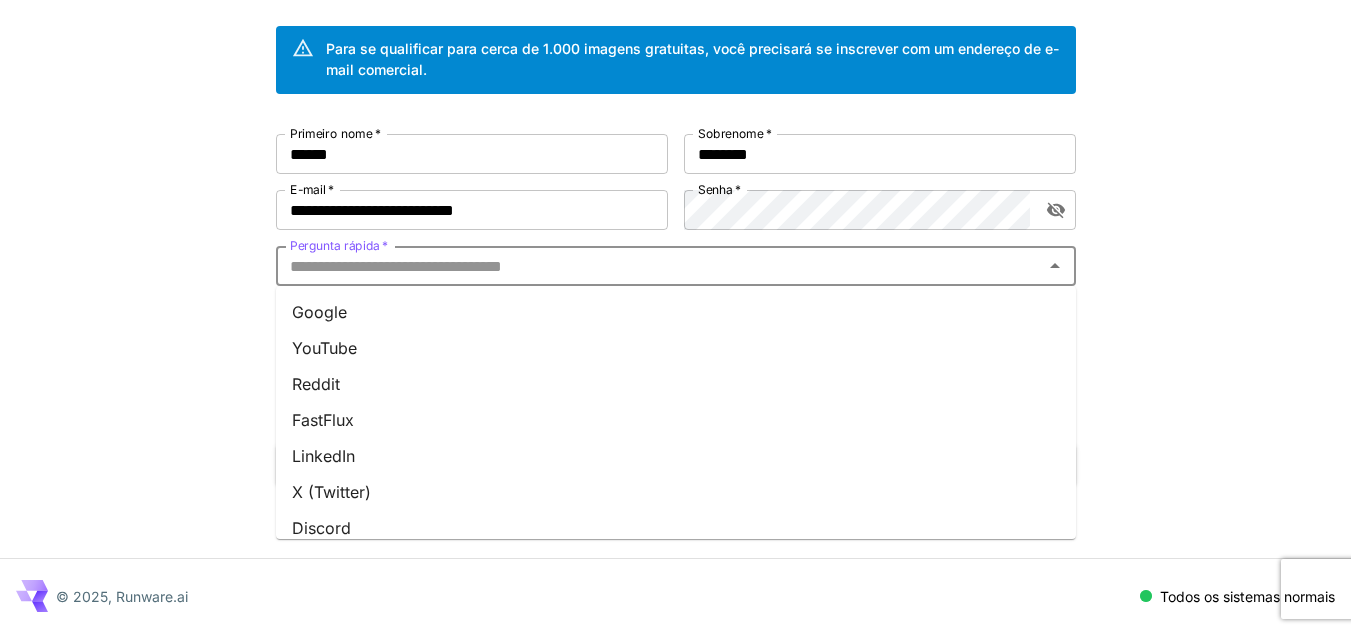 click on "Pergunta rápida    *" at bounding box center [659, 266] 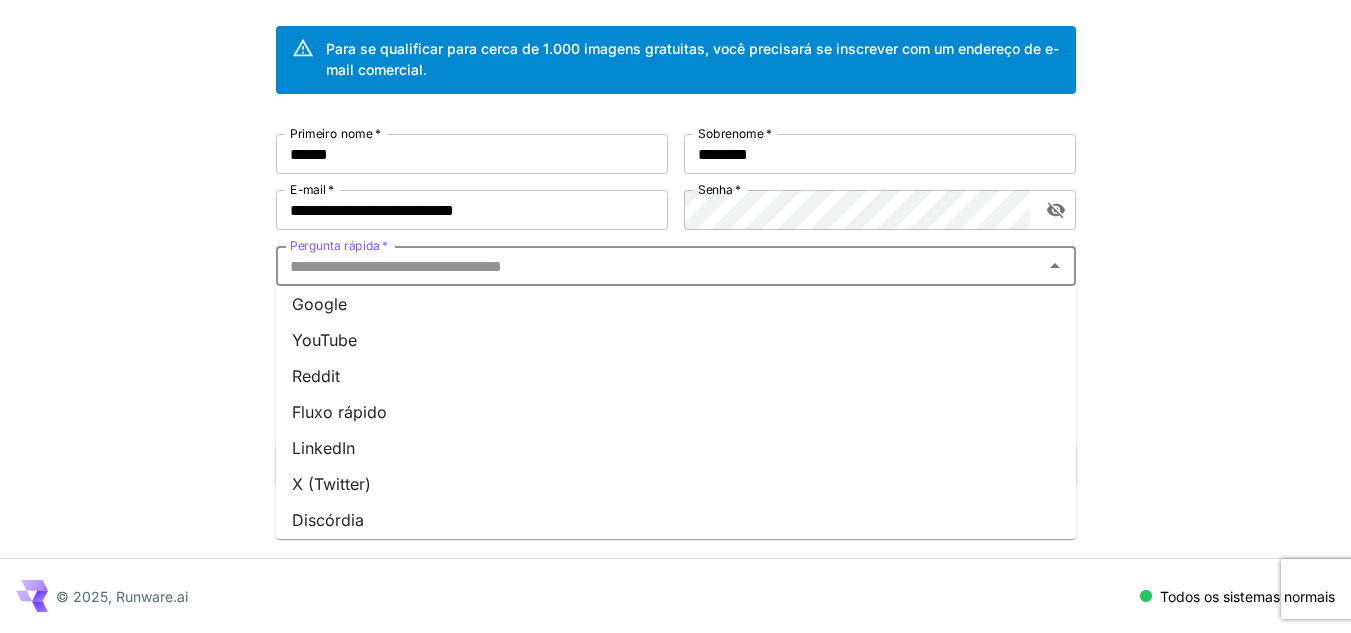 scroll, scrollTop: 0, scrollLeft: 0, axis: both 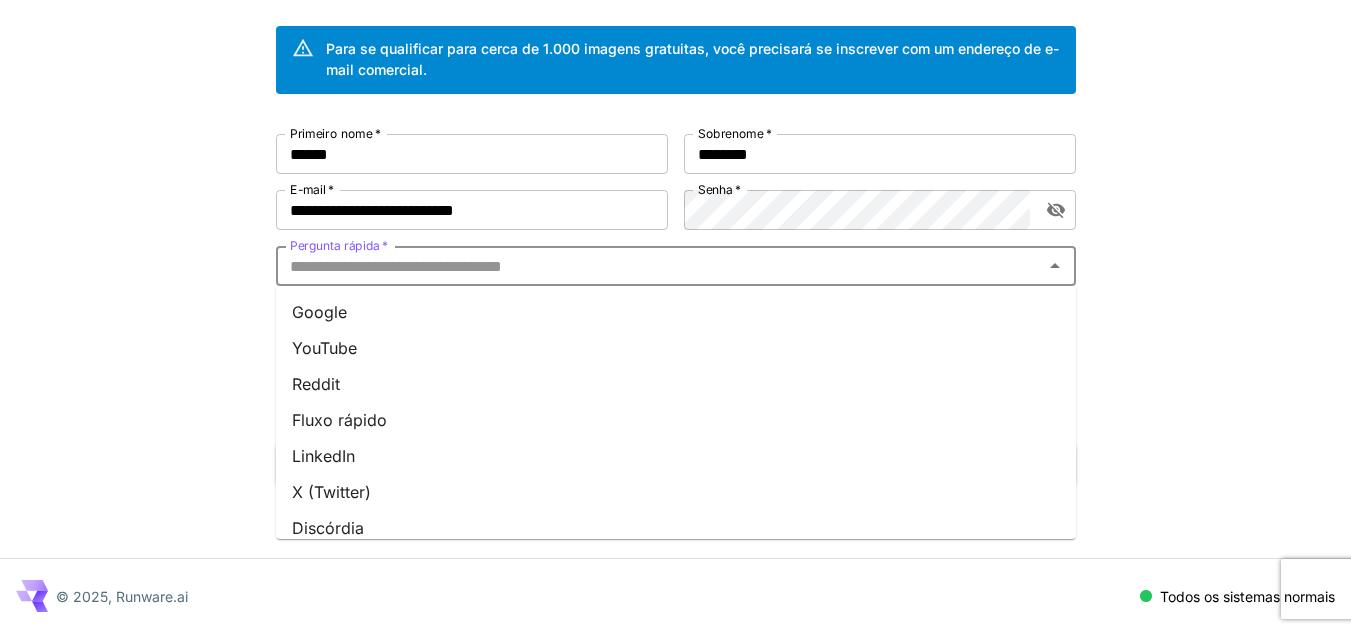 click on "Google" at bounding box center [676, 312] 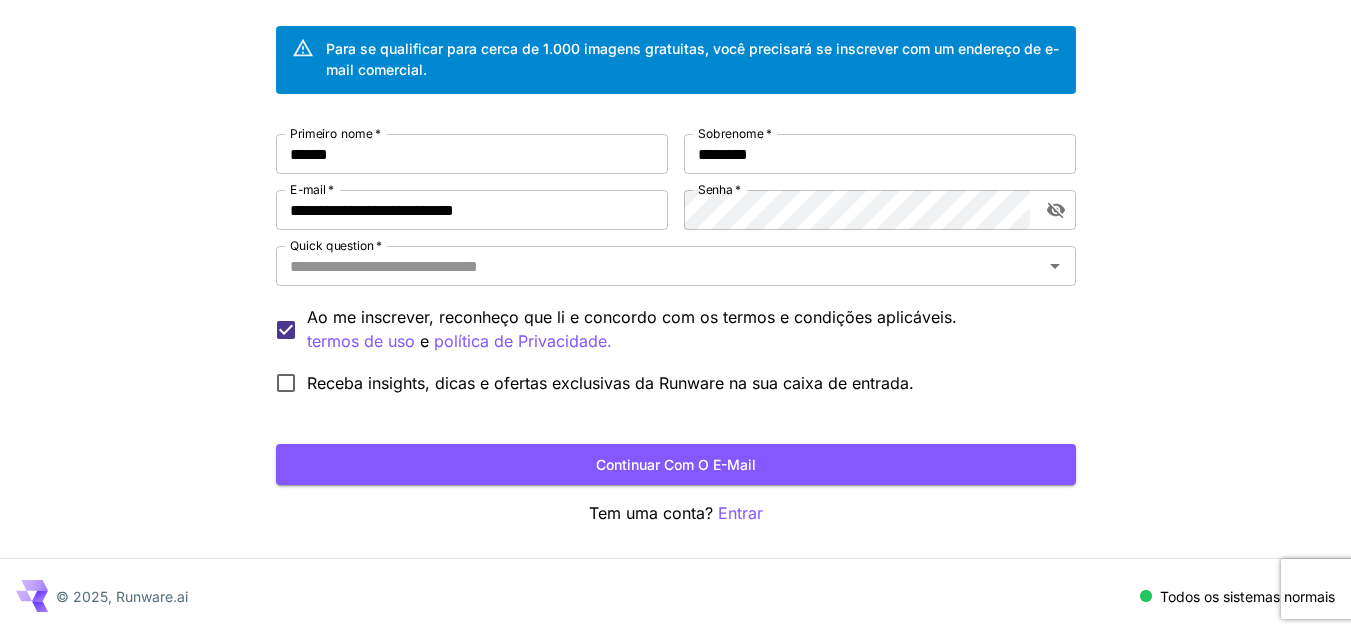 type on "******" 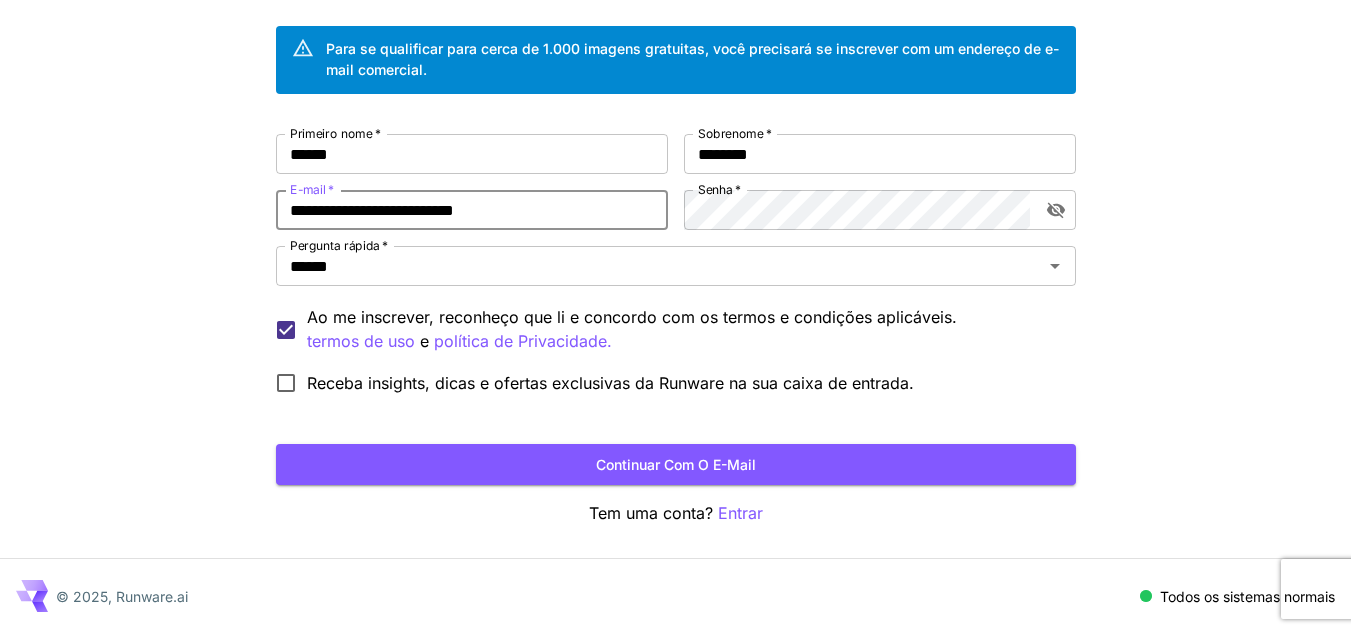 click on "**********" at bounding box center (472, 210) 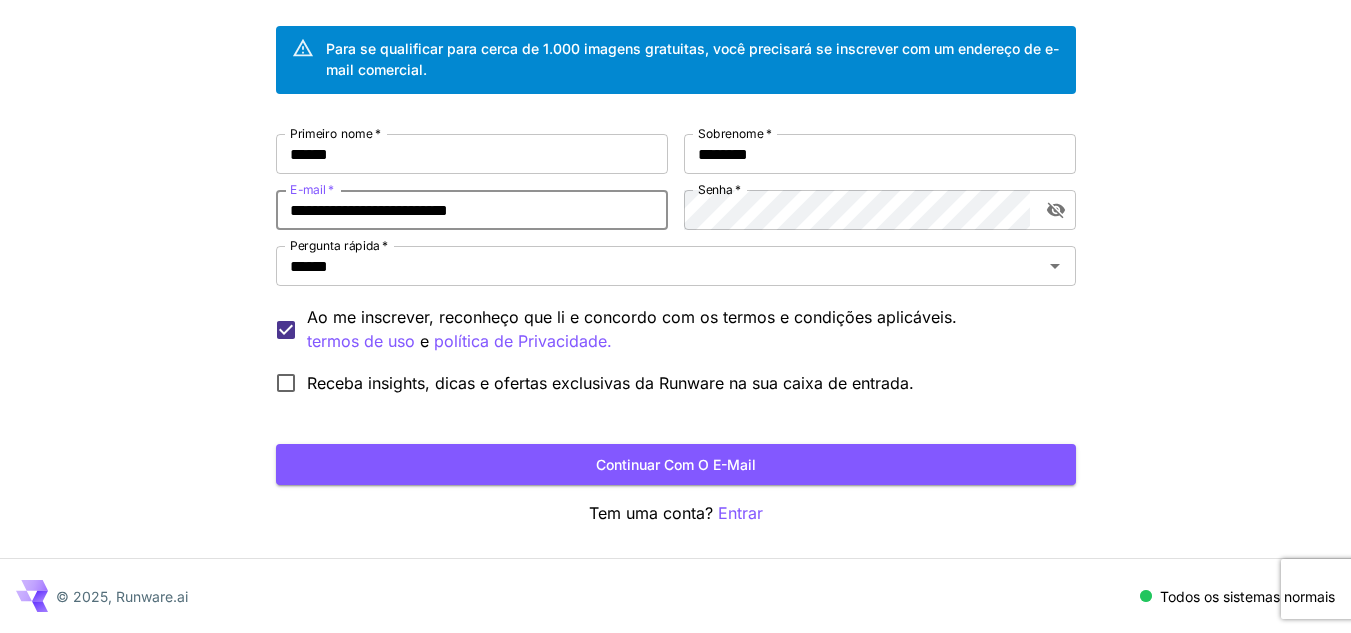 click on "**********" at bounding box center (472, 210) 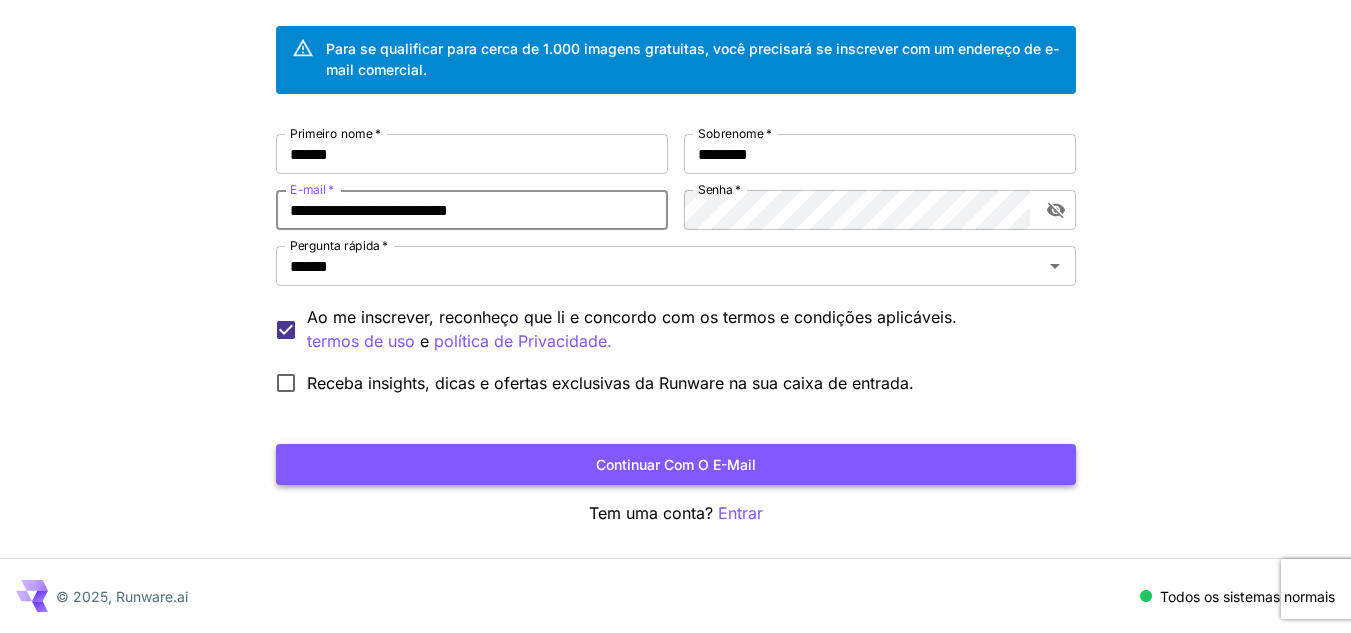 type on "**********" 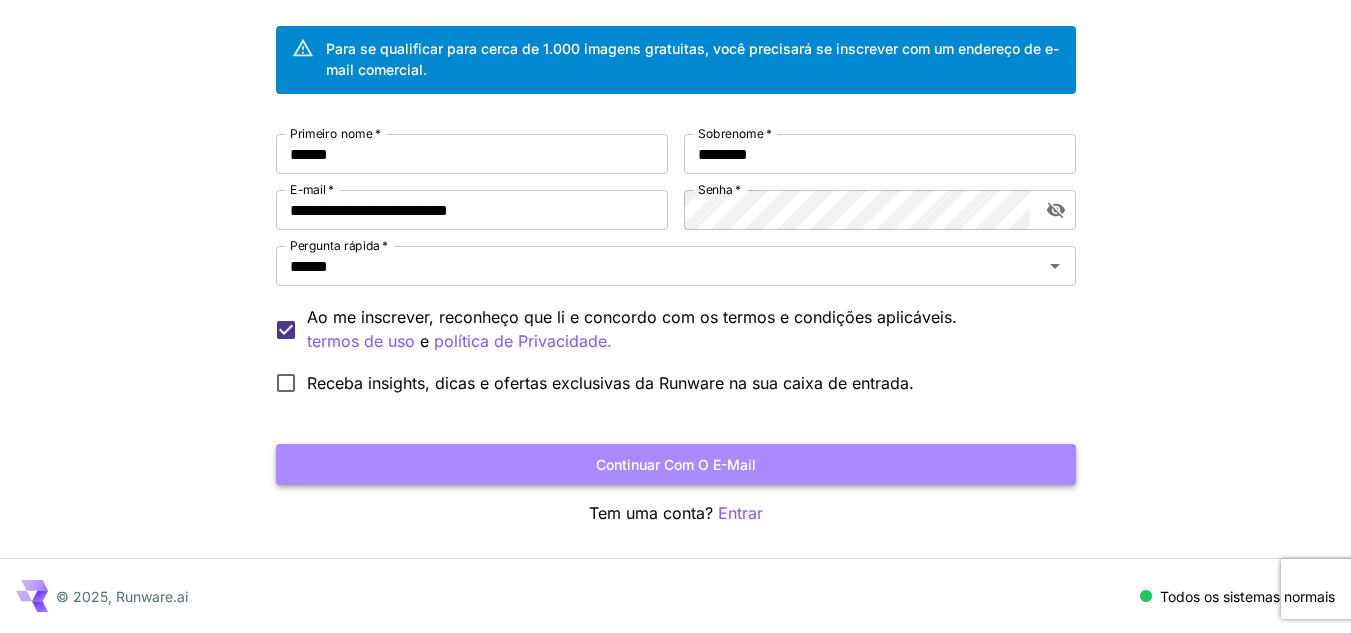 click on "Continuar com o e-mail" at bounding box center (676, 464) 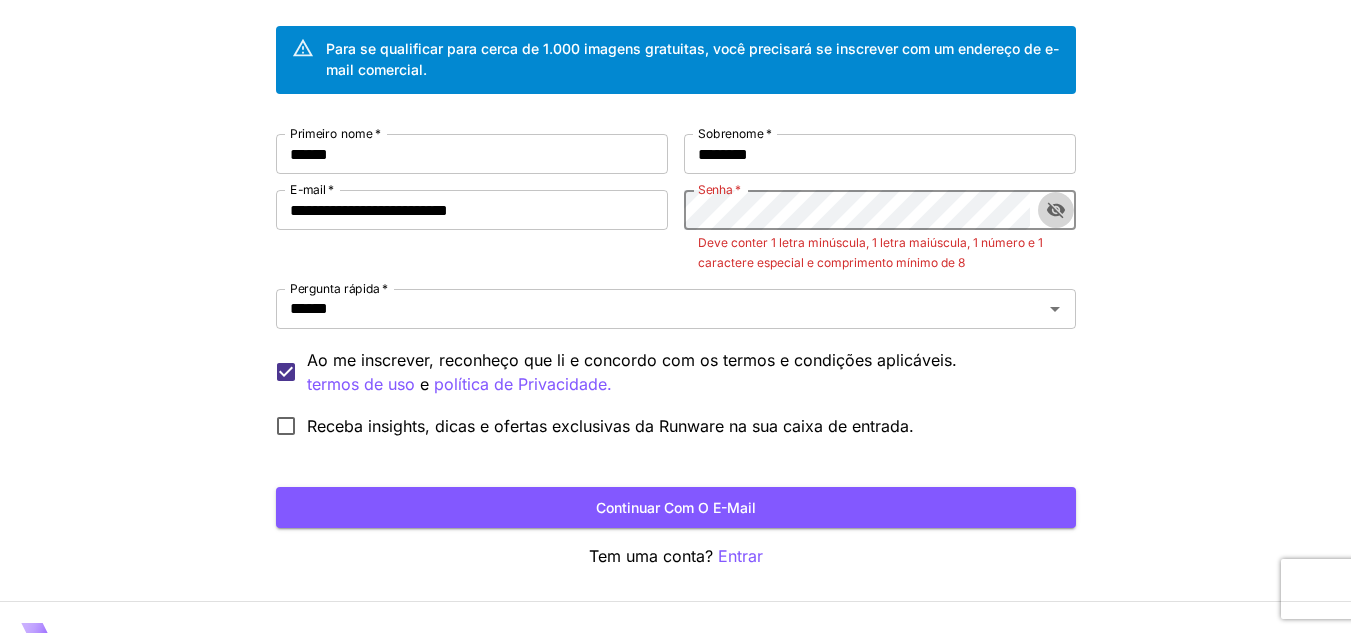 click 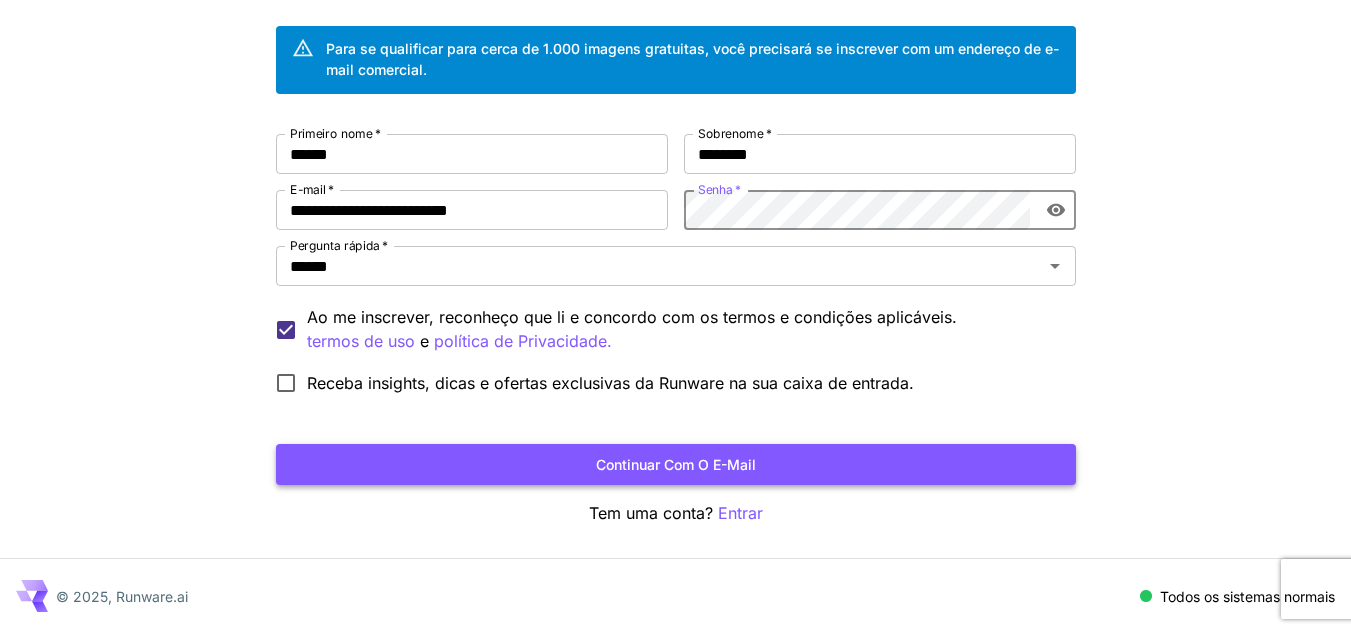click on "Continuar com o e-mail" at bounding box center [676, 464] 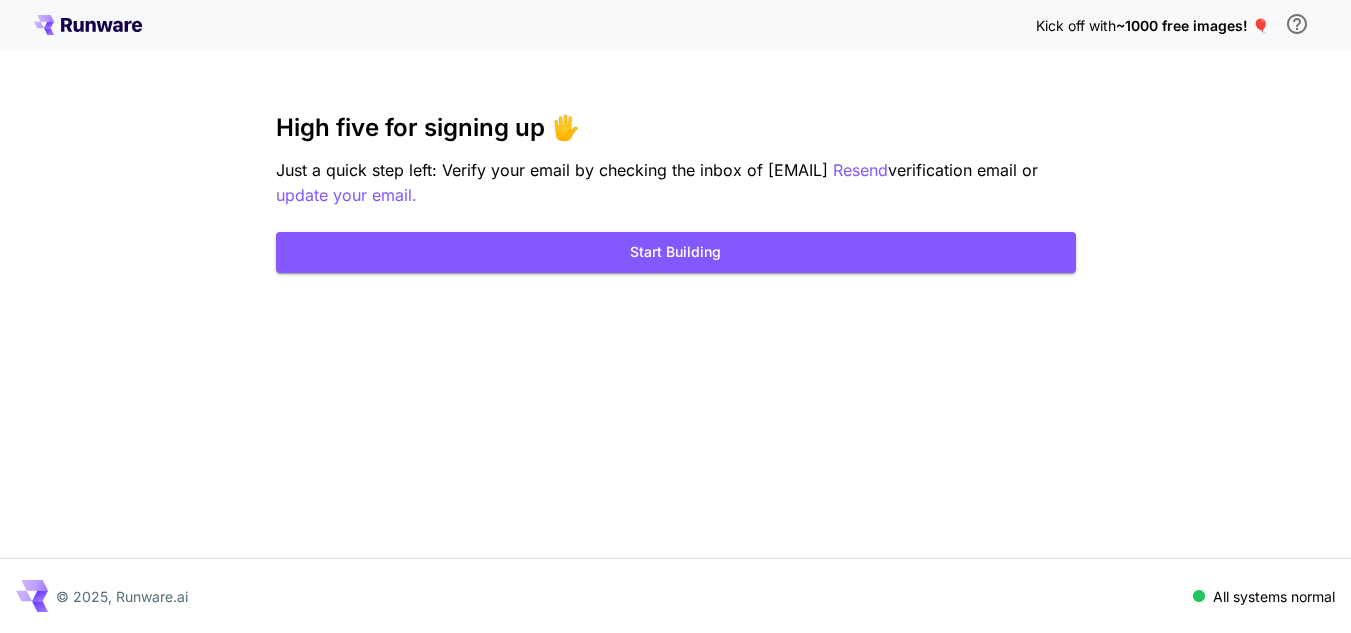 scroll, scrollTop: 0, scrollLeft: 0, axis: both 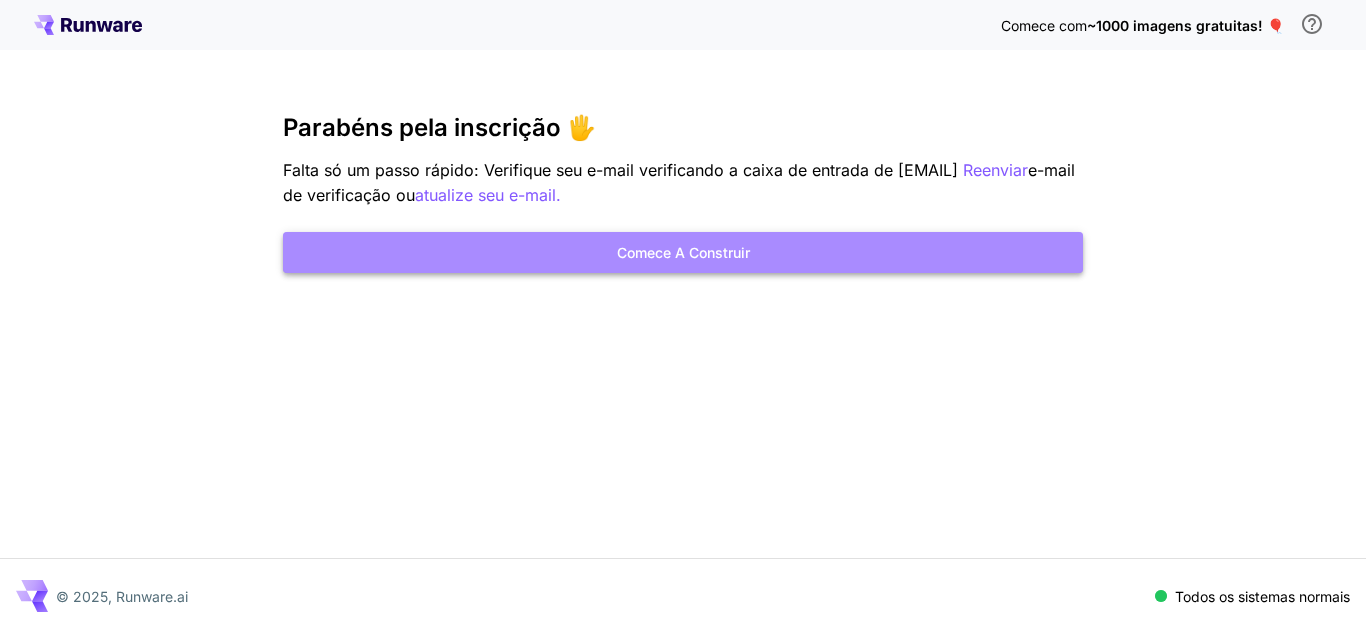 click on "Comece a construir" at bounding box center [683, 252] 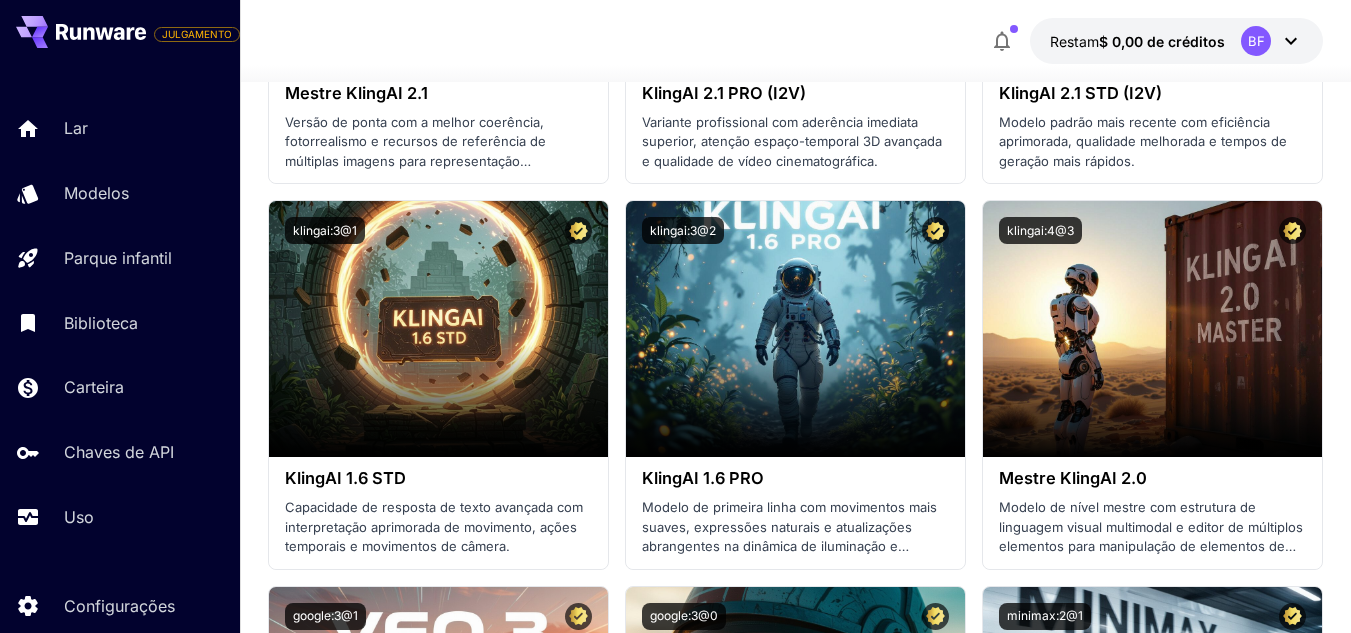 scroll, scrollTop: 1460, scrollLeft: 0, axis: vertical 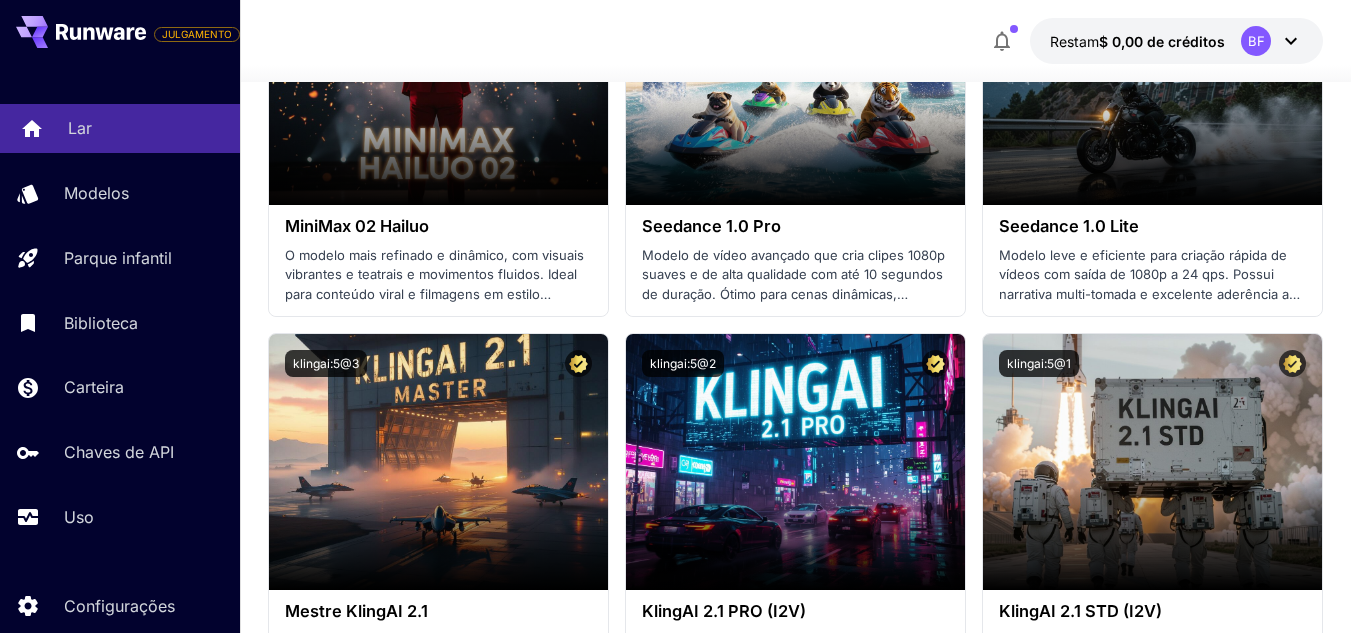 click on "Lar" at bounding box center [146, 128] 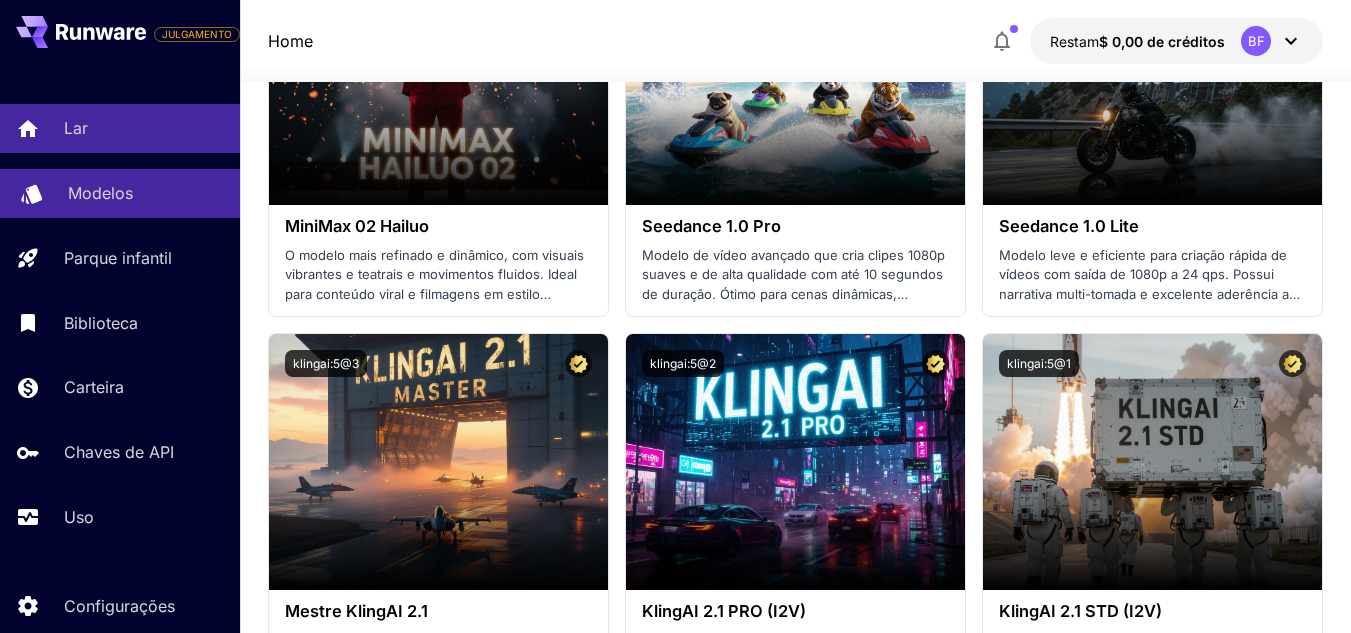 click on "Modelos" at bounding box center (146, 193) 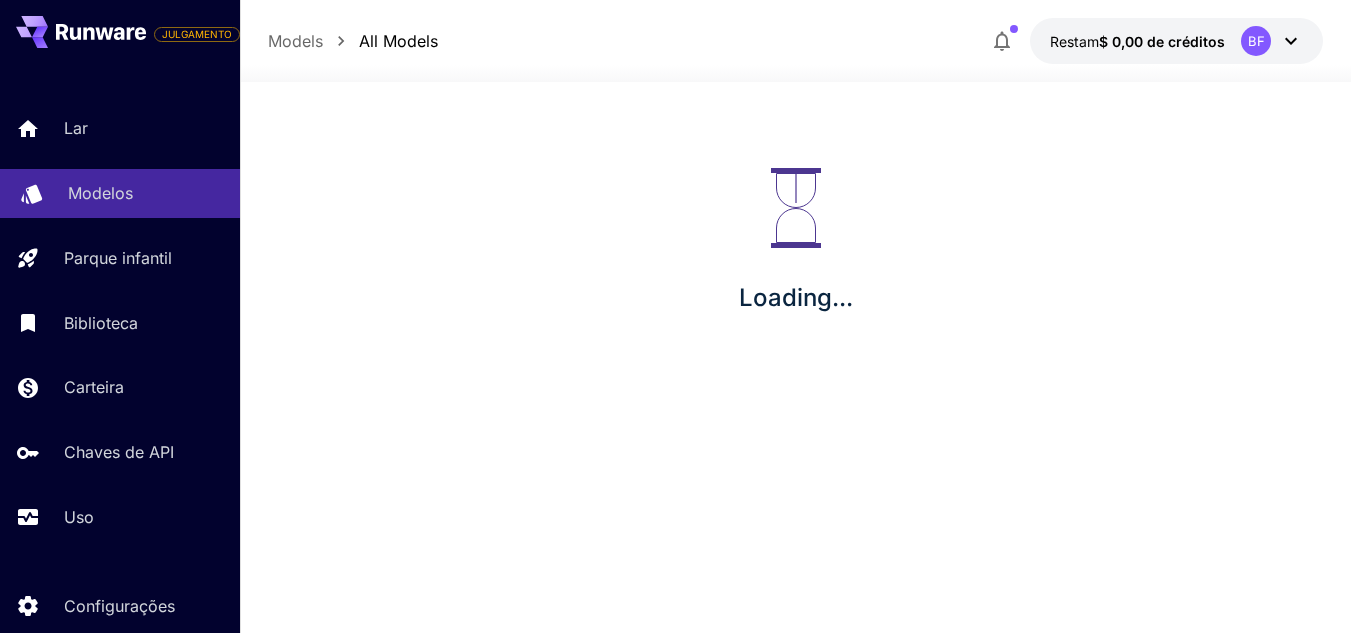 scroll, scrollTop: 0, scrollLeft: 0, axis: both 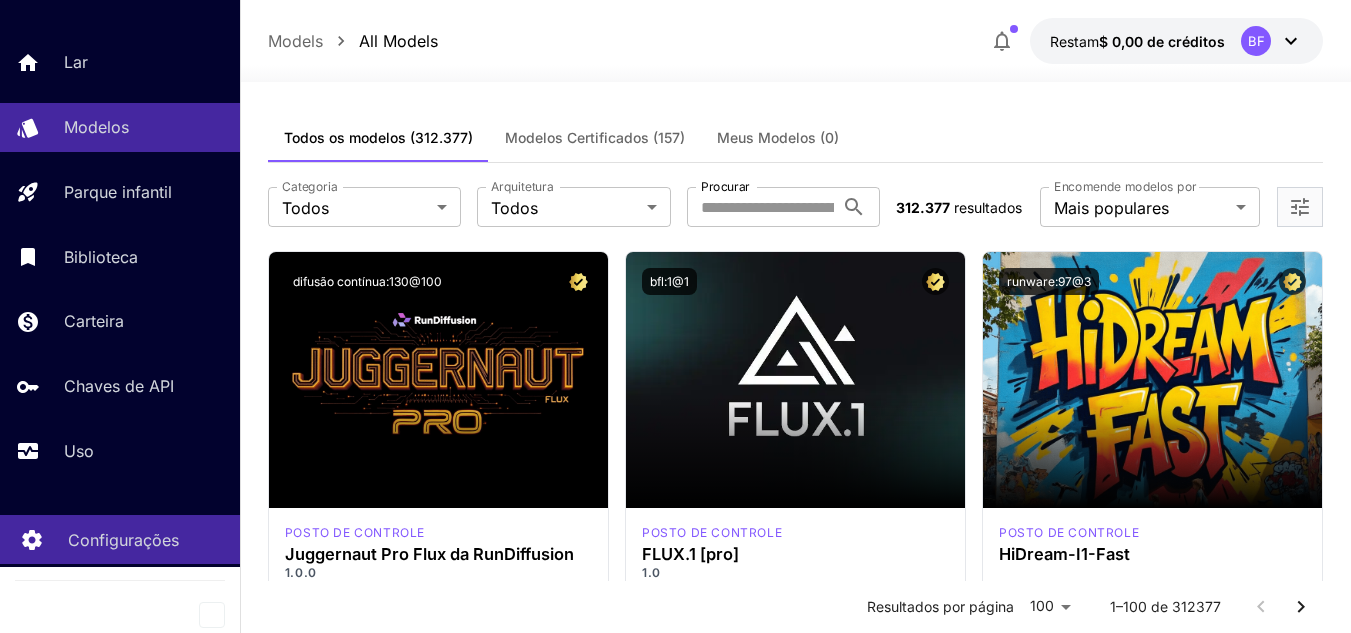 click on "Configurações" at bounding box center [123, 540] 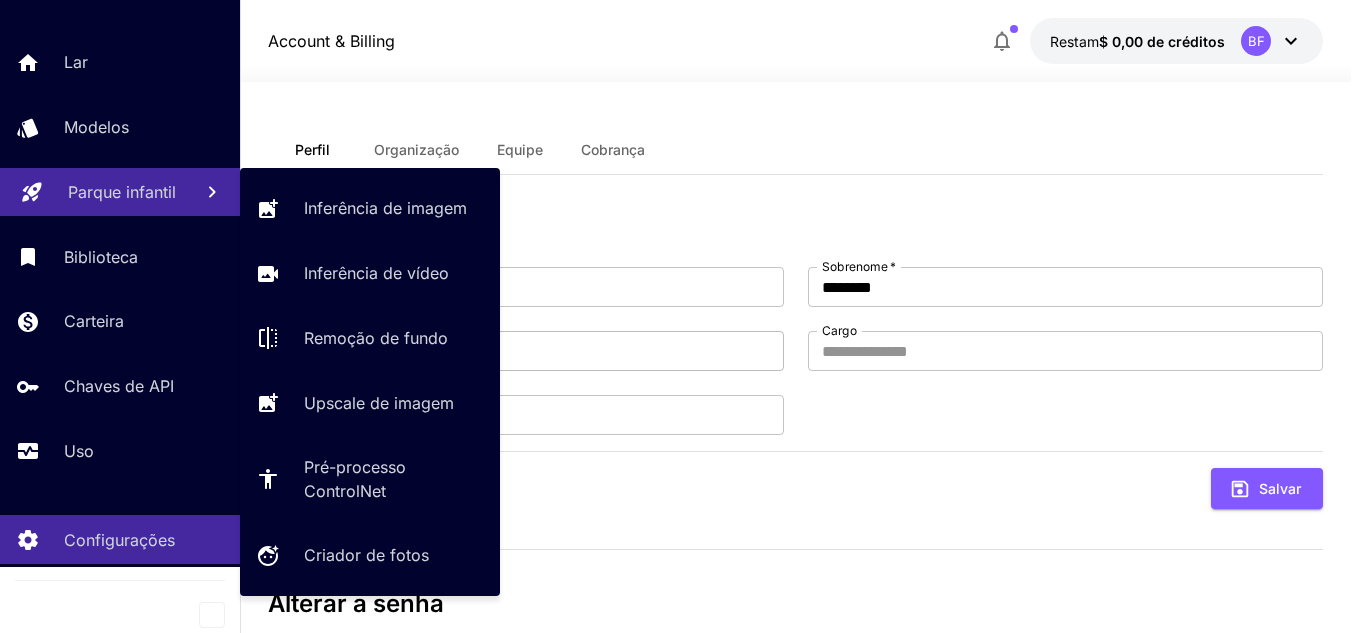 click on "Parque infantil" at bounding box center [122, 192] 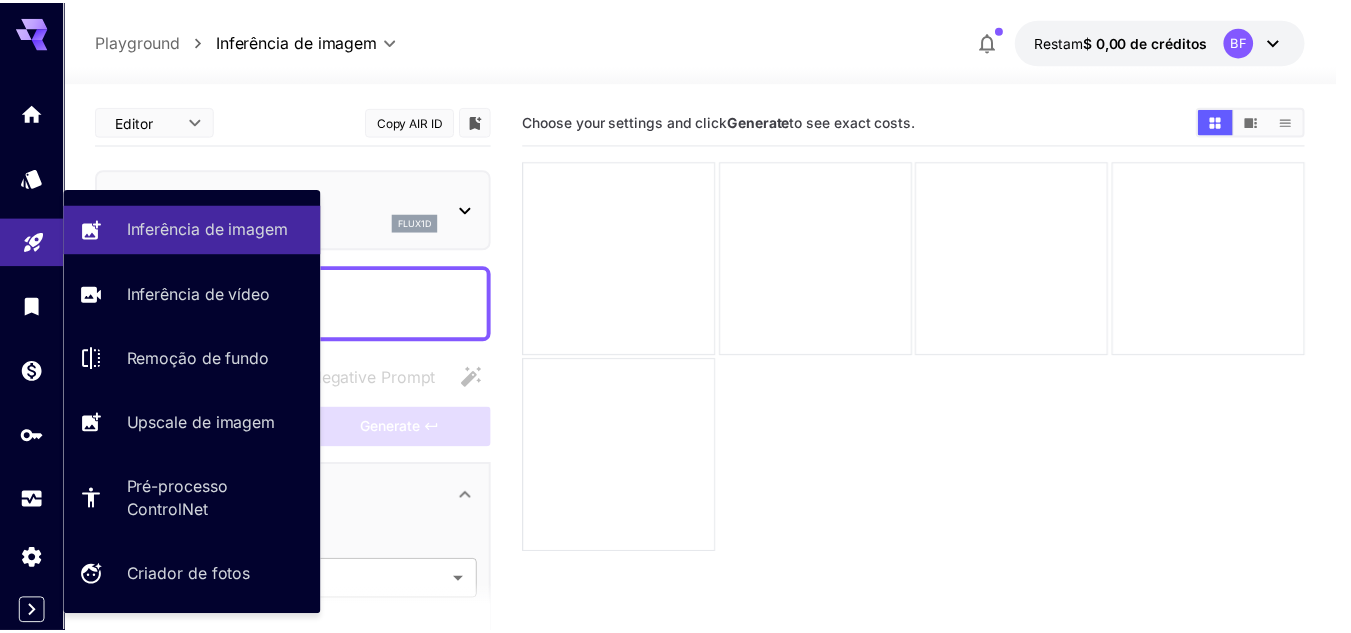 scroll, scrollTop: 0, scrollLeft: 0, axis: both 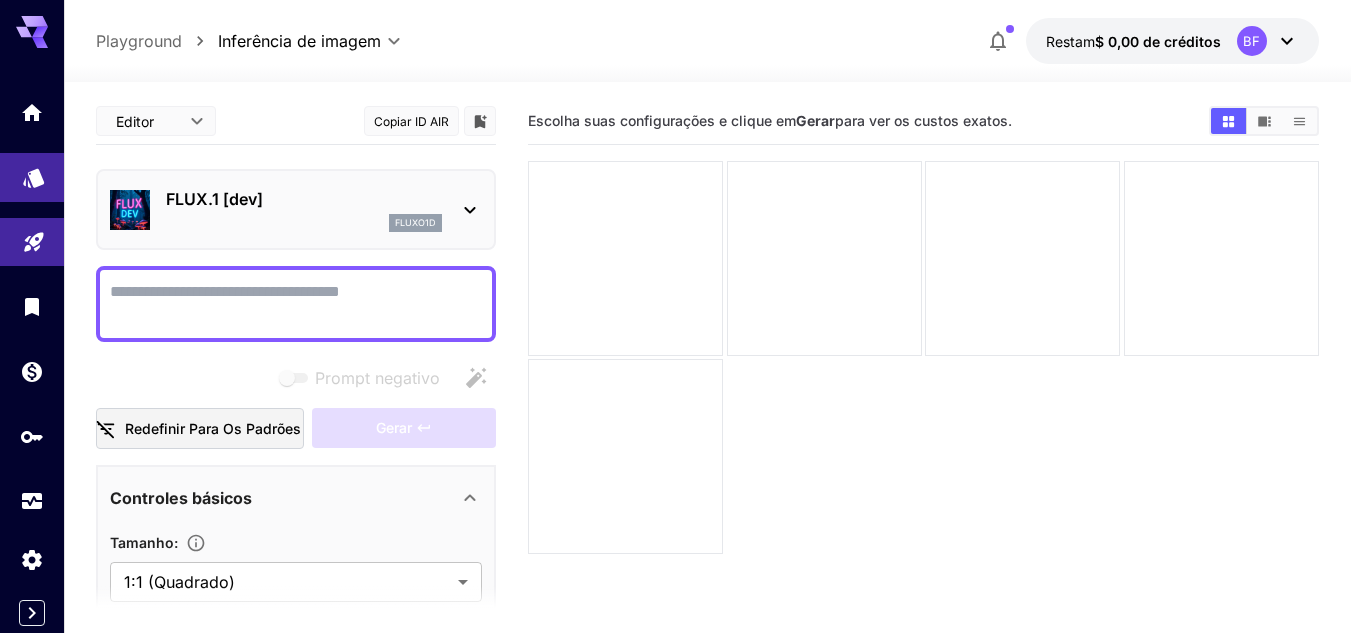 click at bounding box center [32, 177] 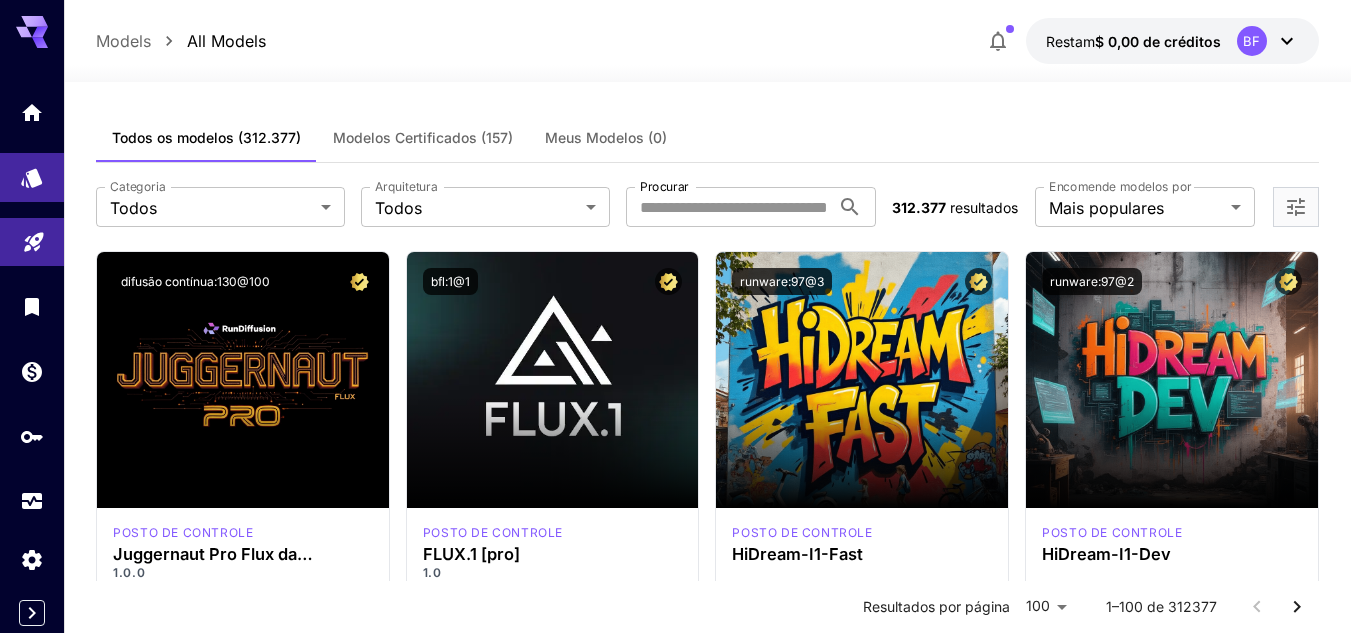 click 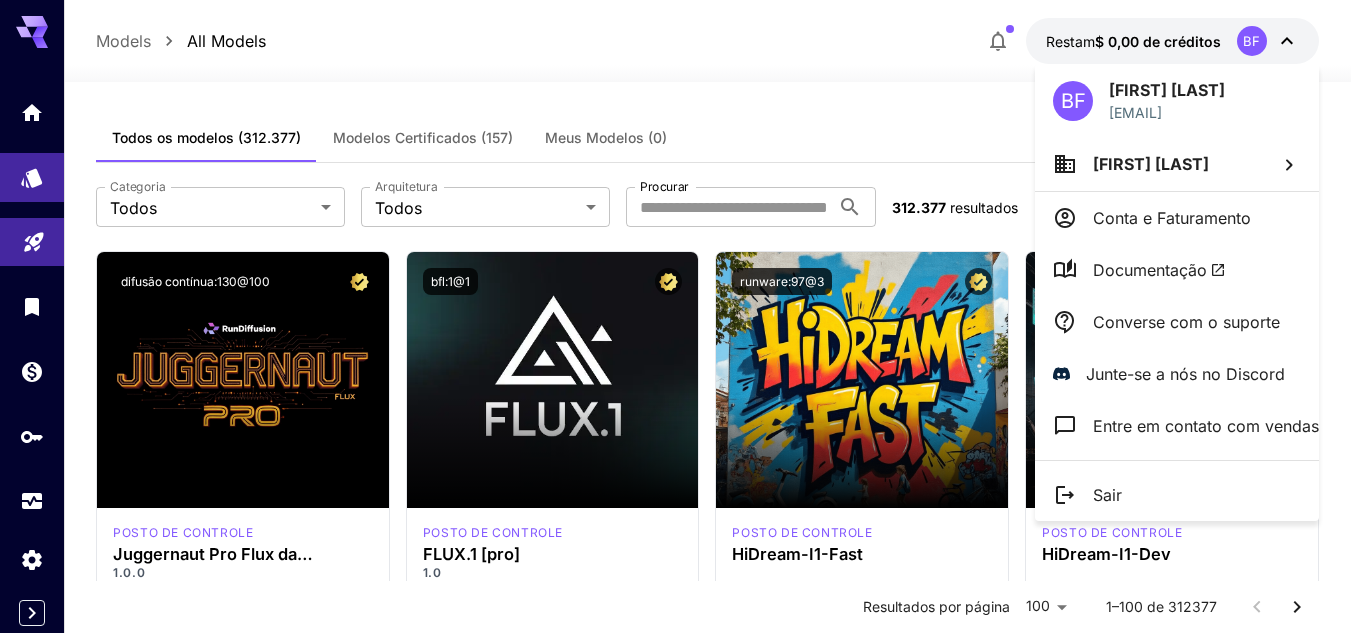 click at bounding box center (683, 316) 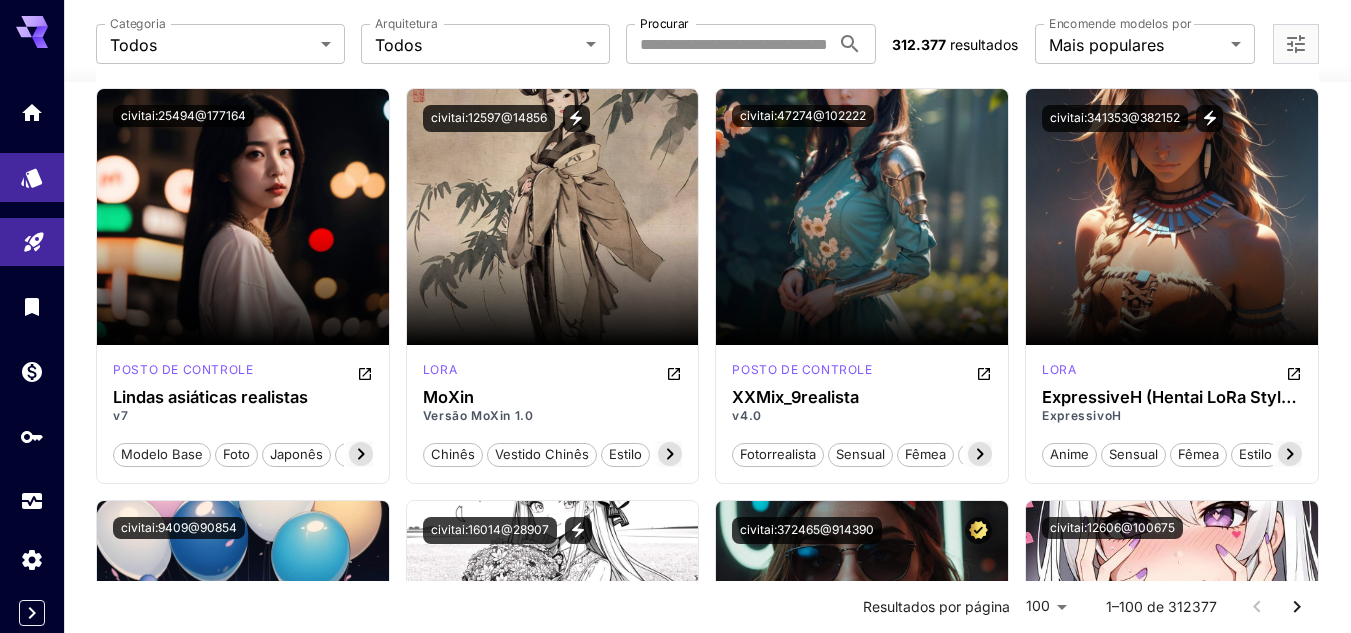 scroll, scrollTop: 5348, scrollLeft: 0, axis: vertical 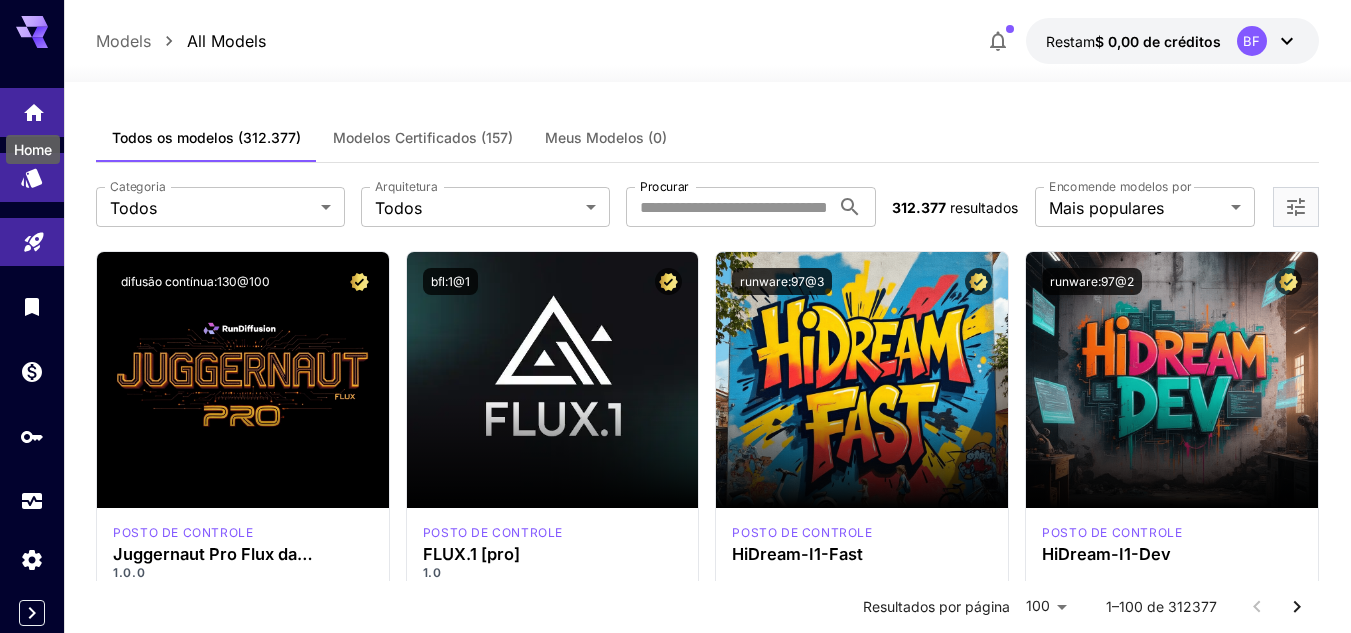 click 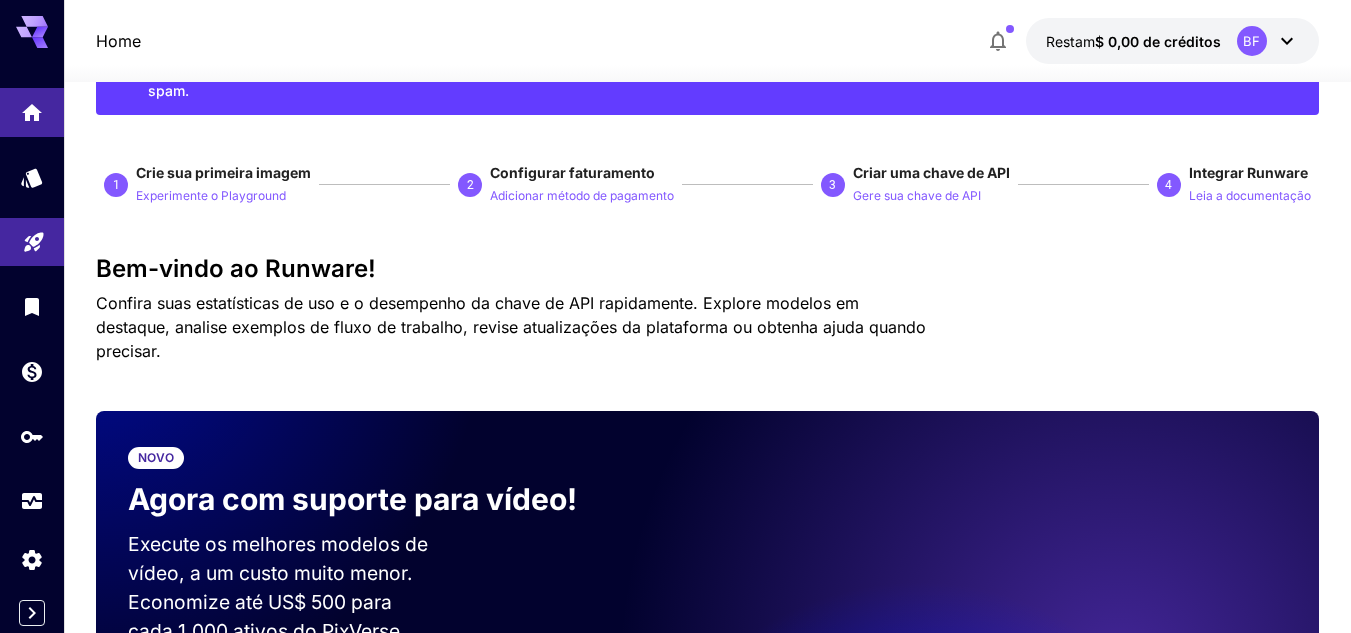 scroll, scrollTop: 0, scrollLeft: 0, axis: both 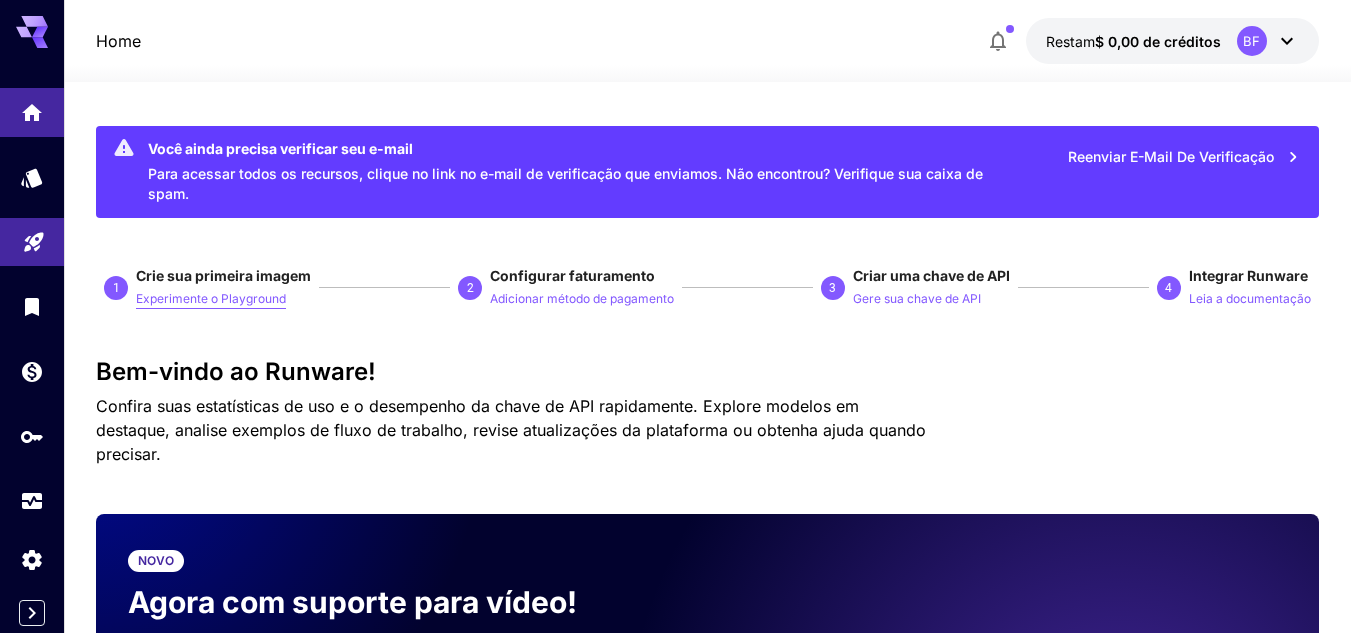 click on "Experimente o Playground" at bounding box center [211, 298] 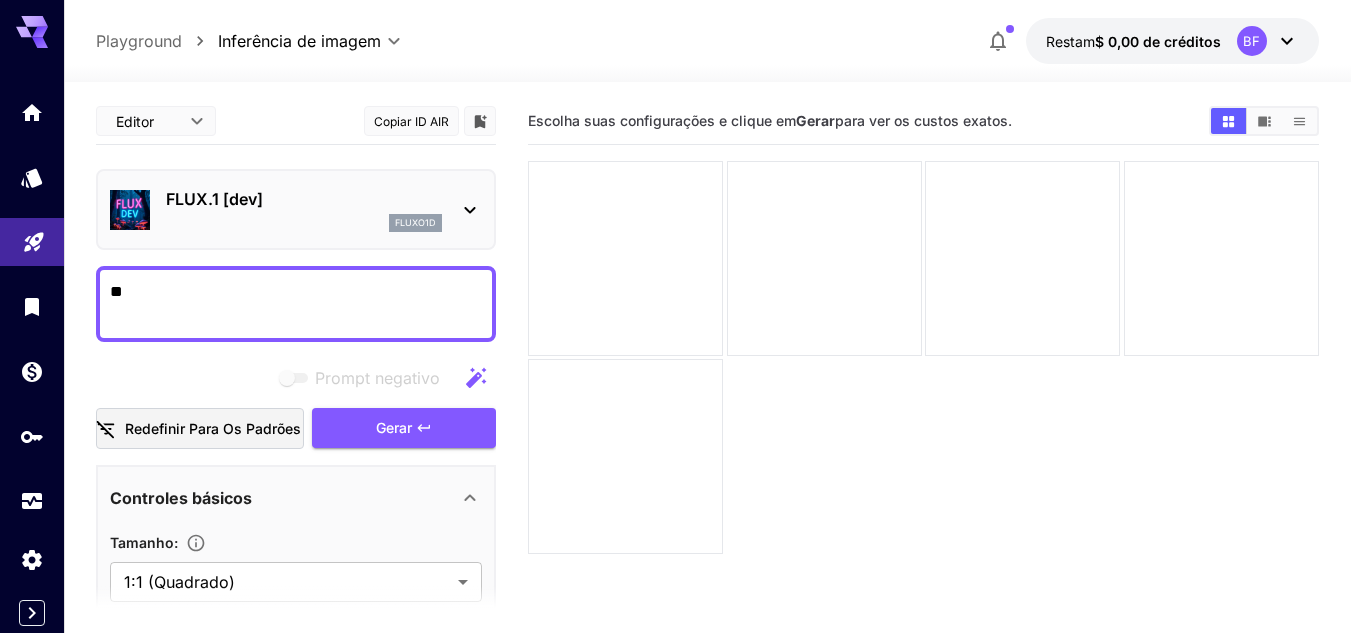 type on "*" 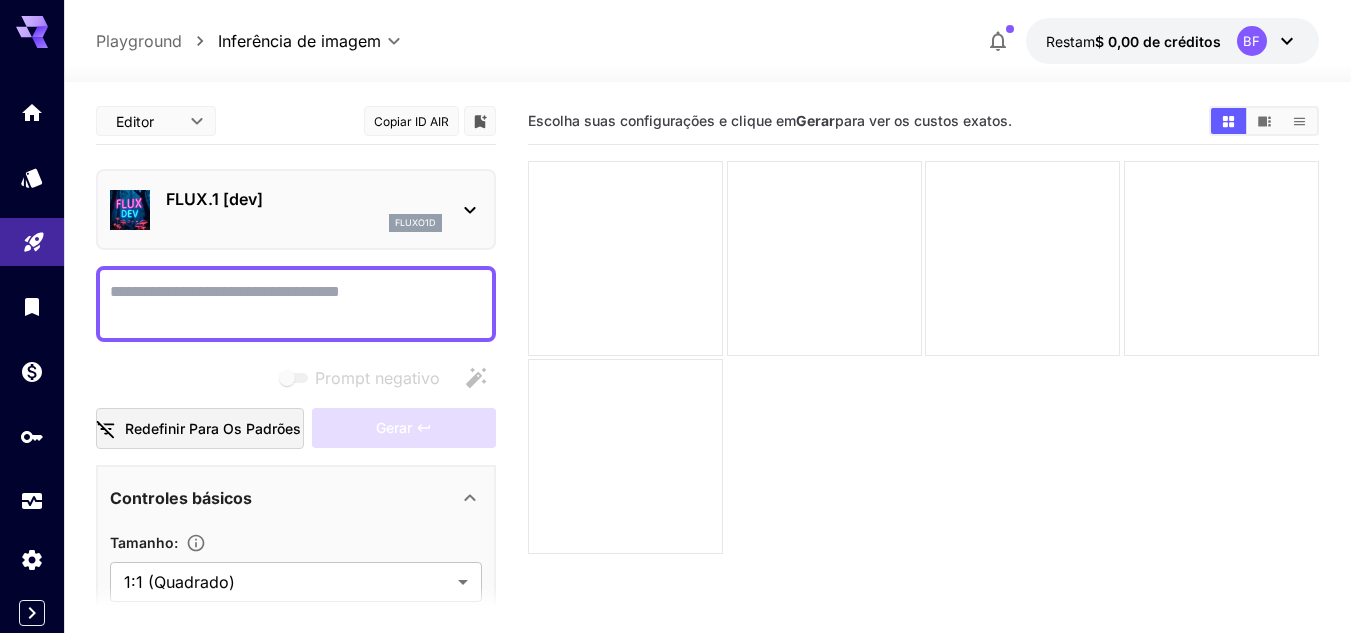 click on "Prompt negativo" at bounding box center [296, 304] 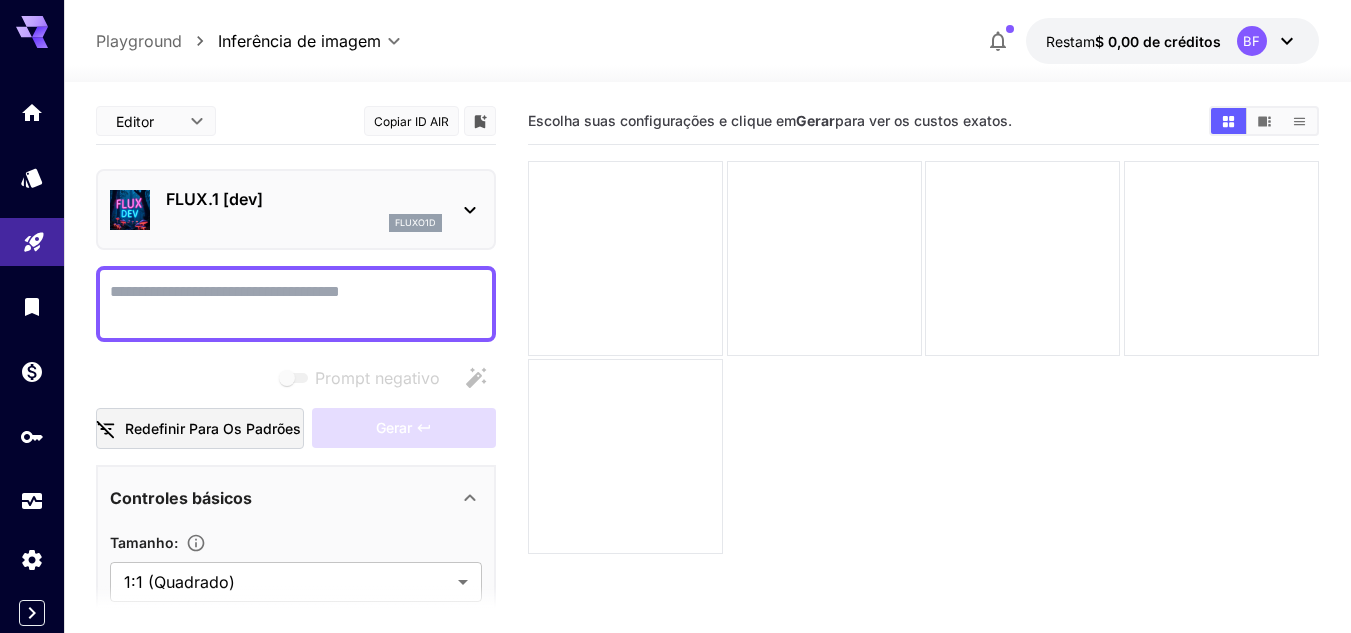 paste on "**********" 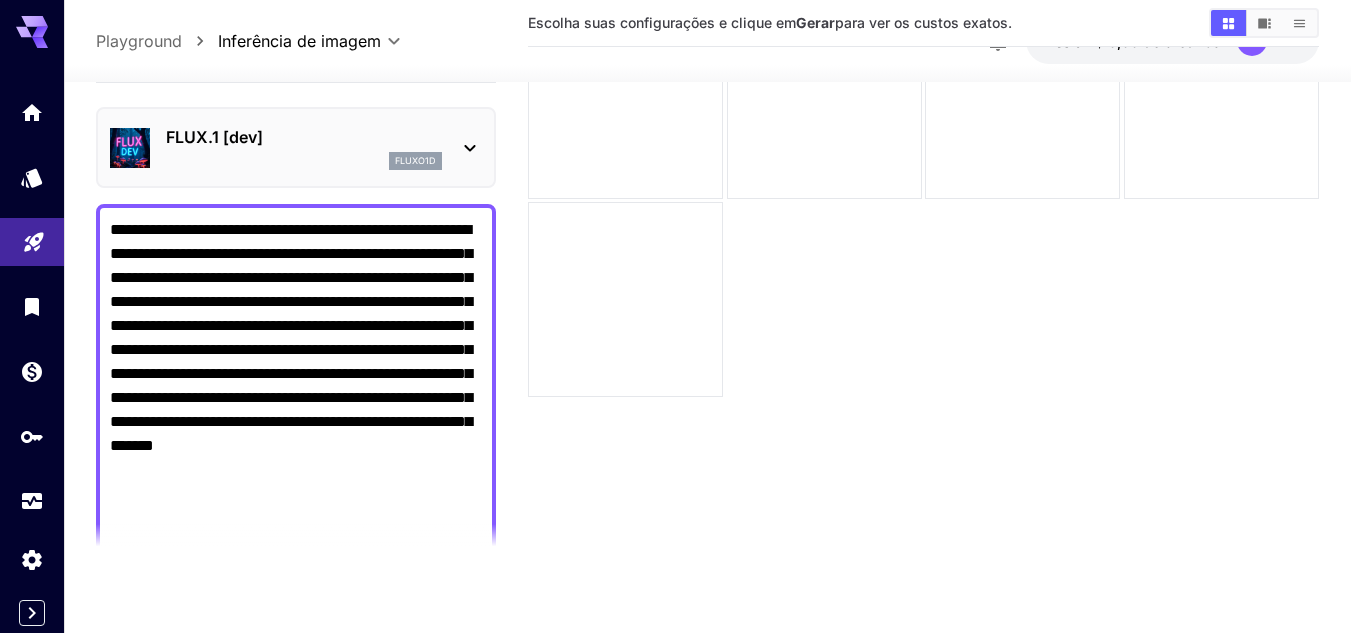 scroll, scrollTop: 158, scrollLeft: 0, axis: vertical 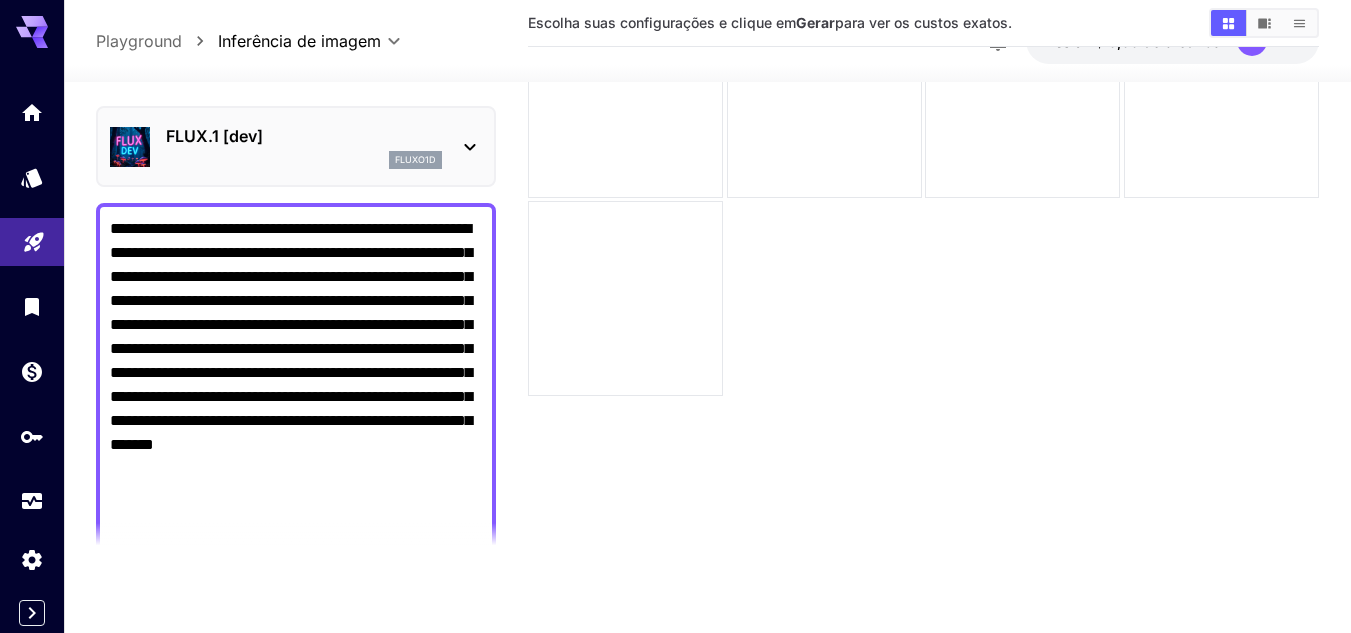 type on "**********" 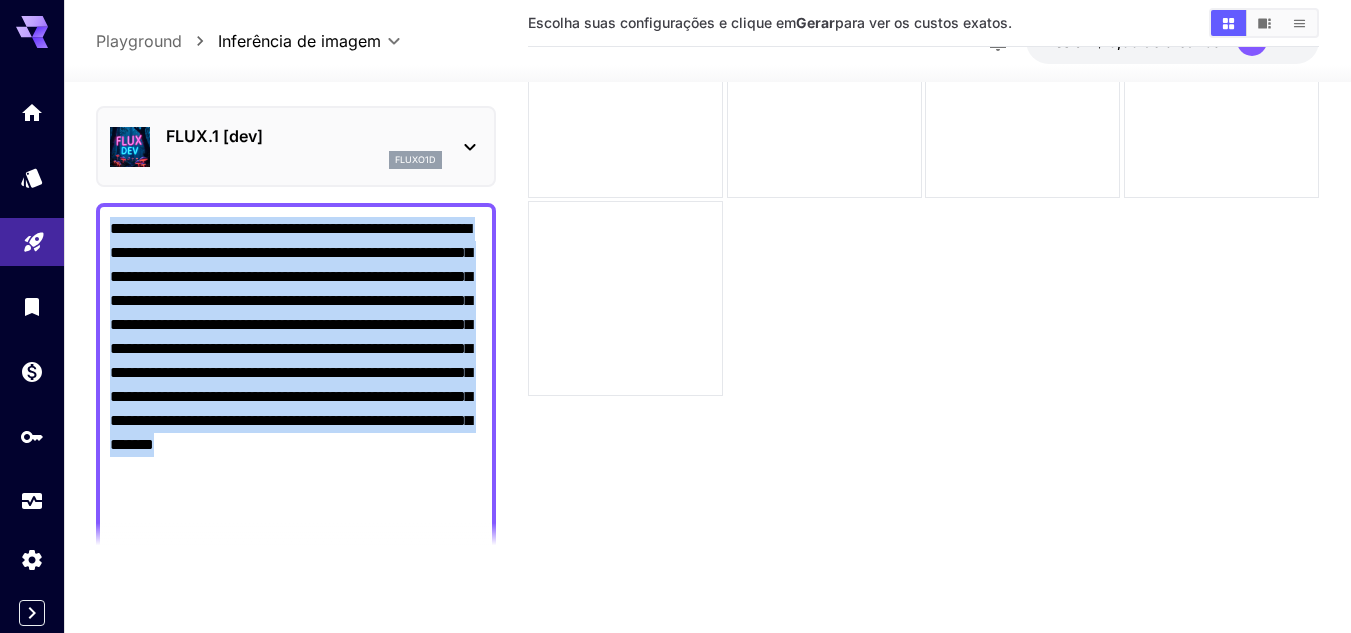 drag, startPoint x: 503, startPoint y: 330, endPoint x: 509, endPoint y: 300, distance: 30.594116 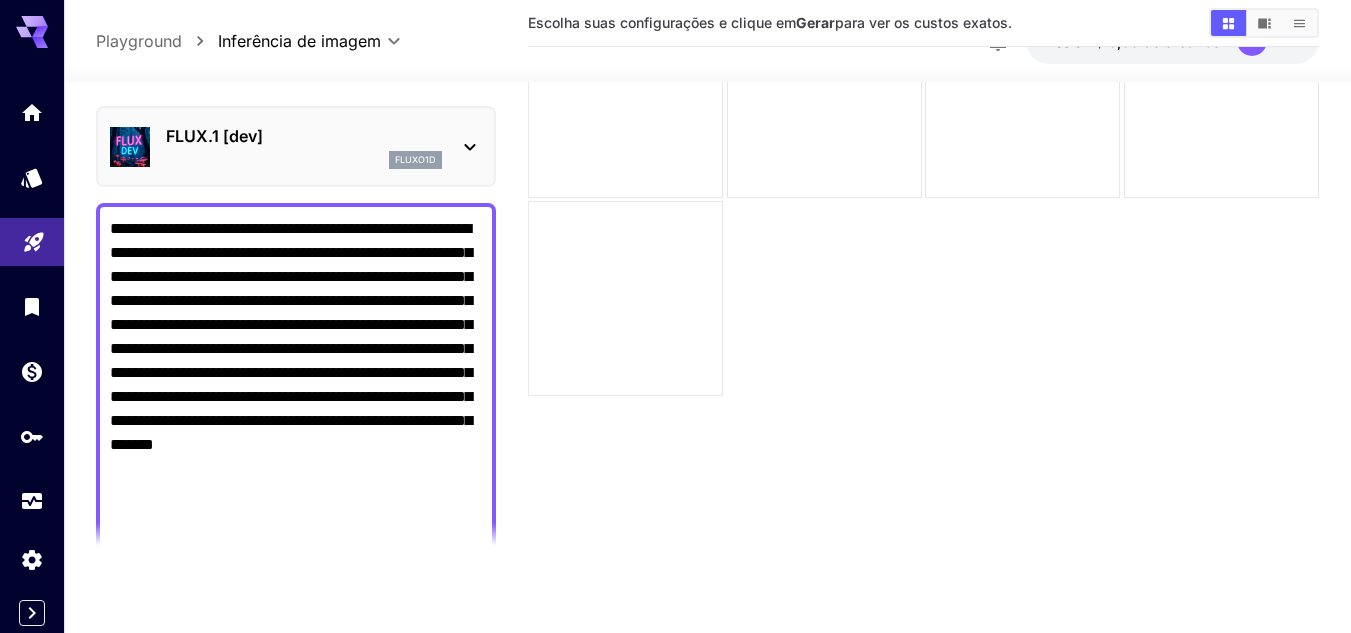 click 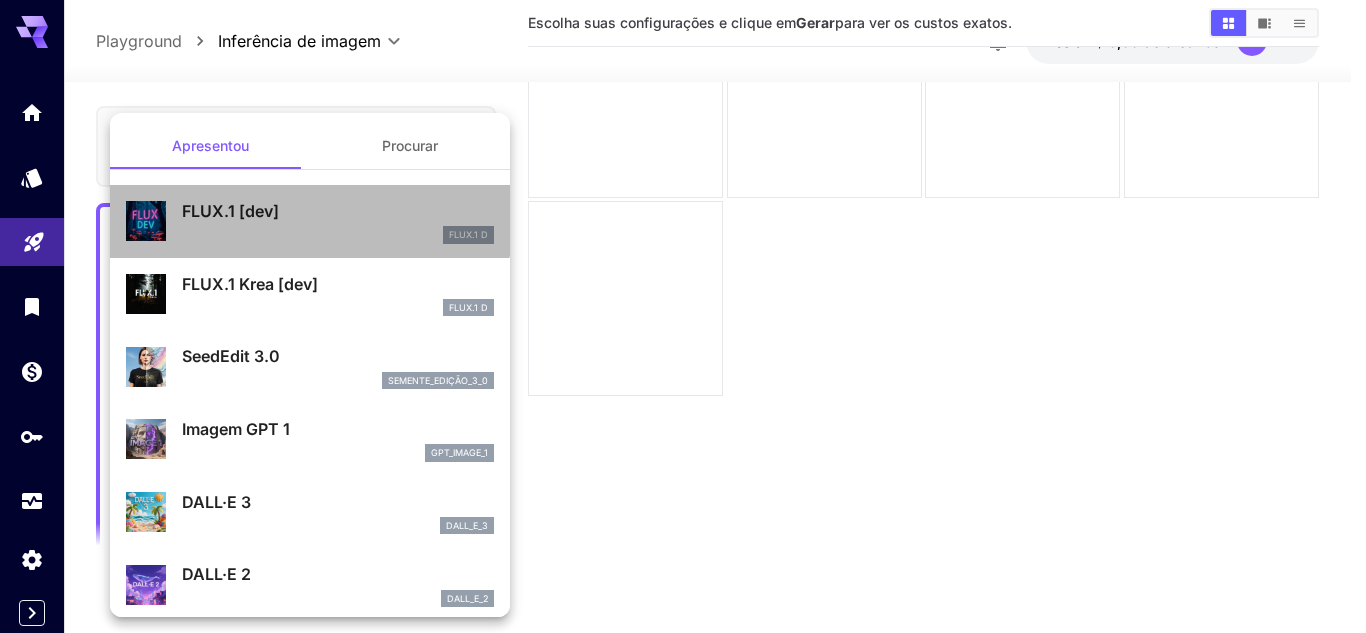 click on "FLUX.1 [dev]" at bounding box center [338, 211] 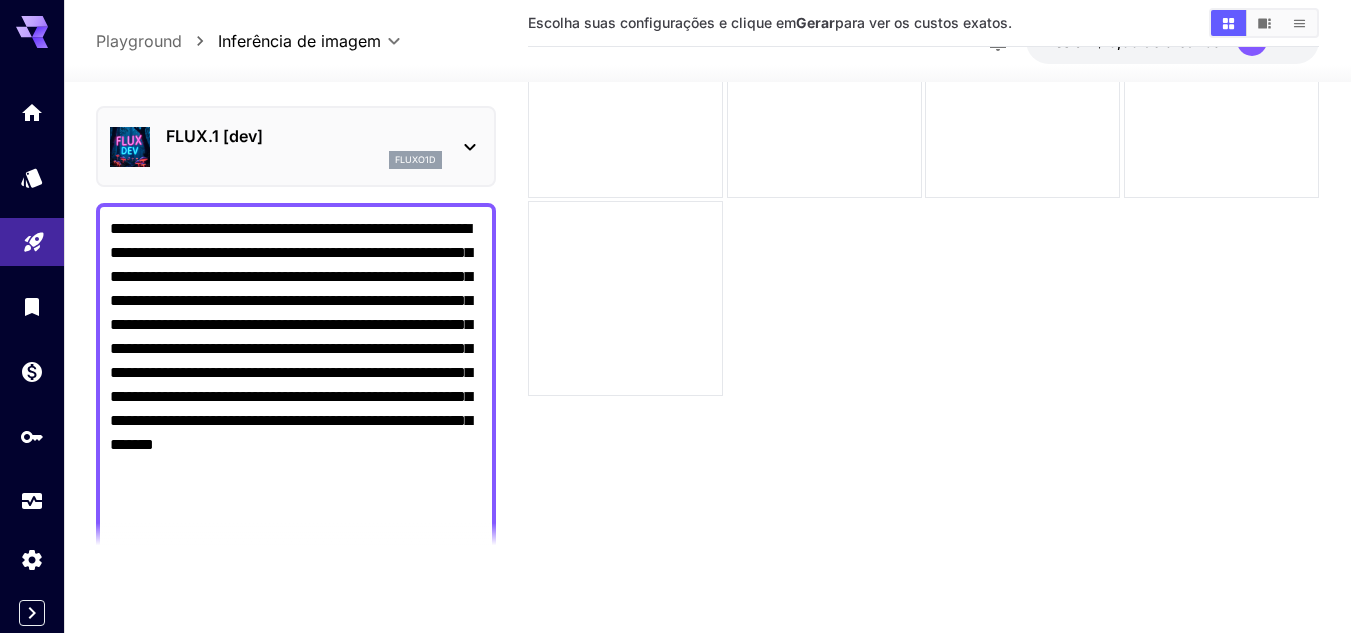 drag, startPoint x: 482, startPoint y: 298, endPoint x: 500, endPoint y: 356, distance: 60.728905 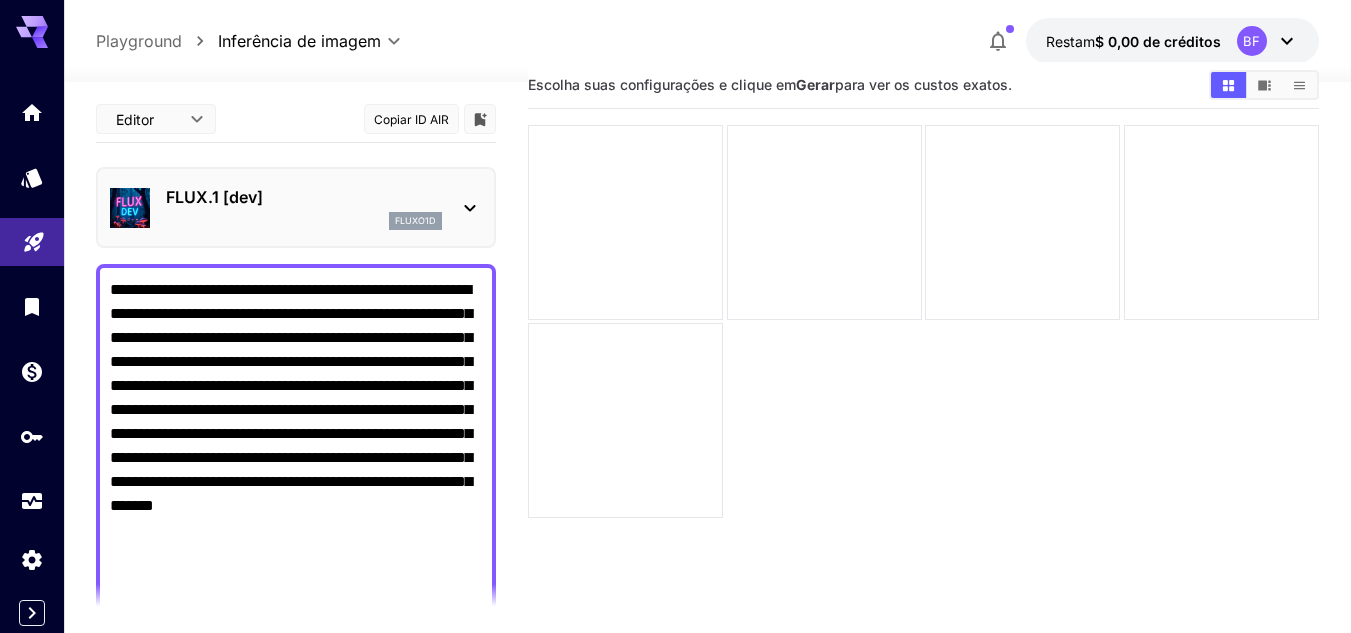 scroll, scrollTop: 158, scrollLeft: 0, axis: vertical 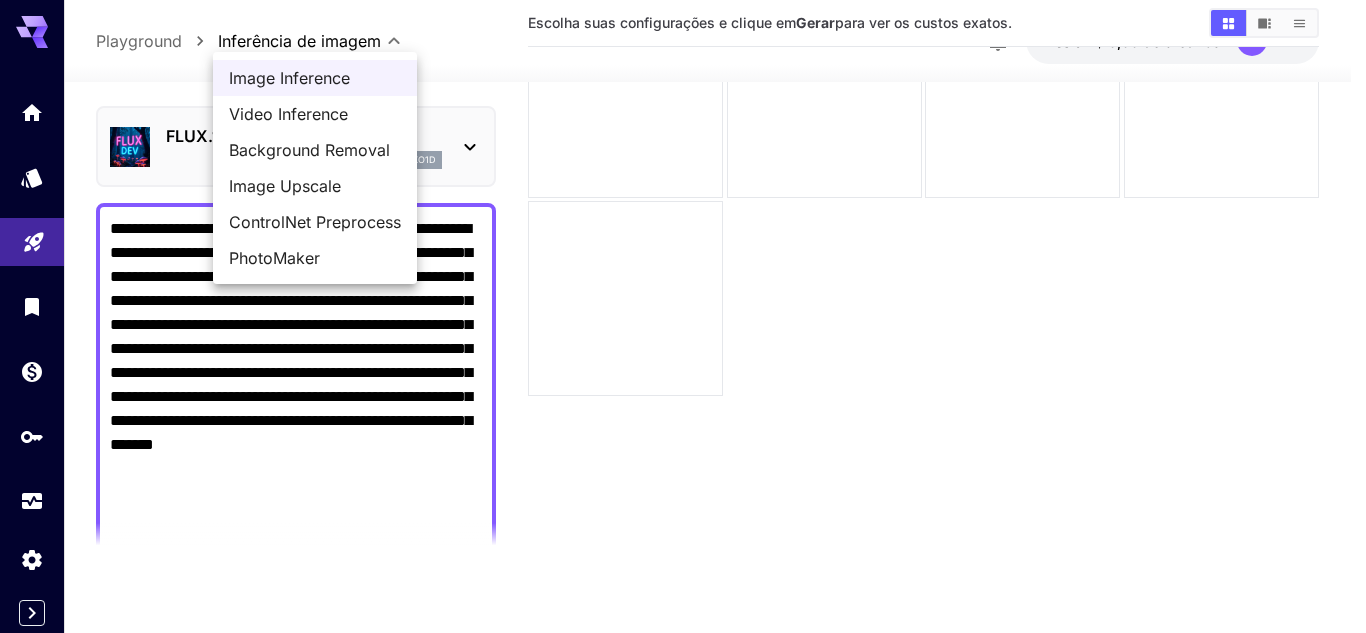 click on "**********" at bounding box center (683, 237) 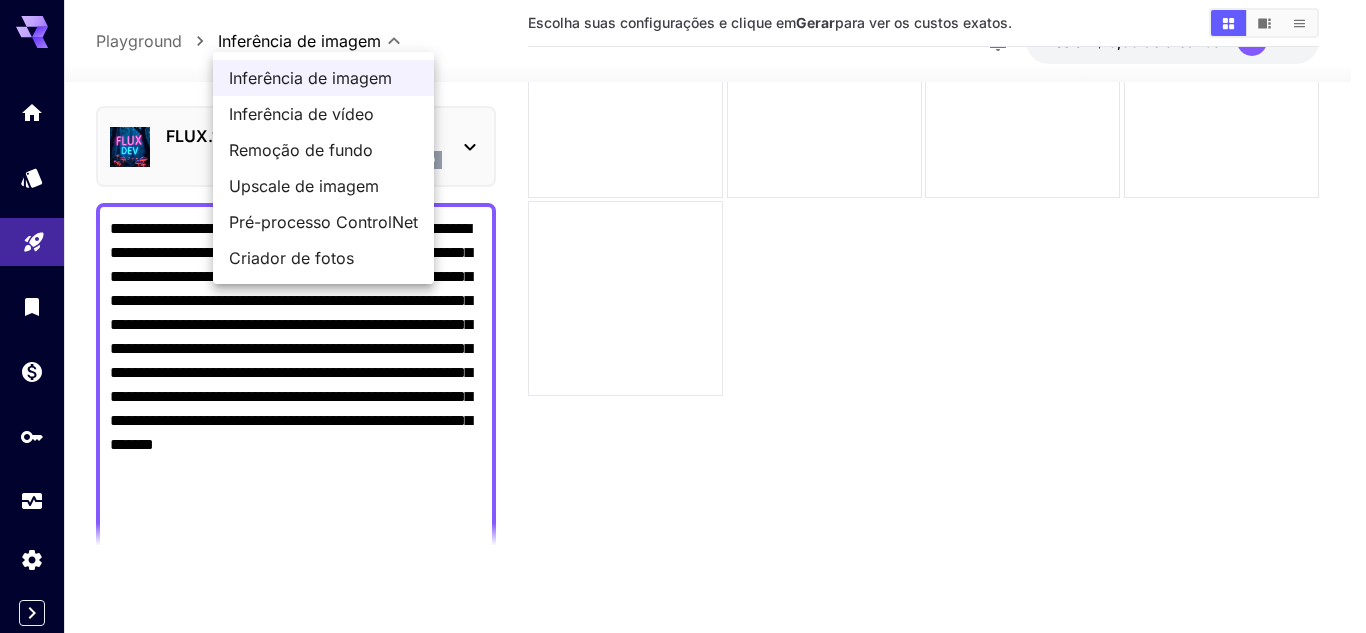 click at bounding box center [683, 316] 